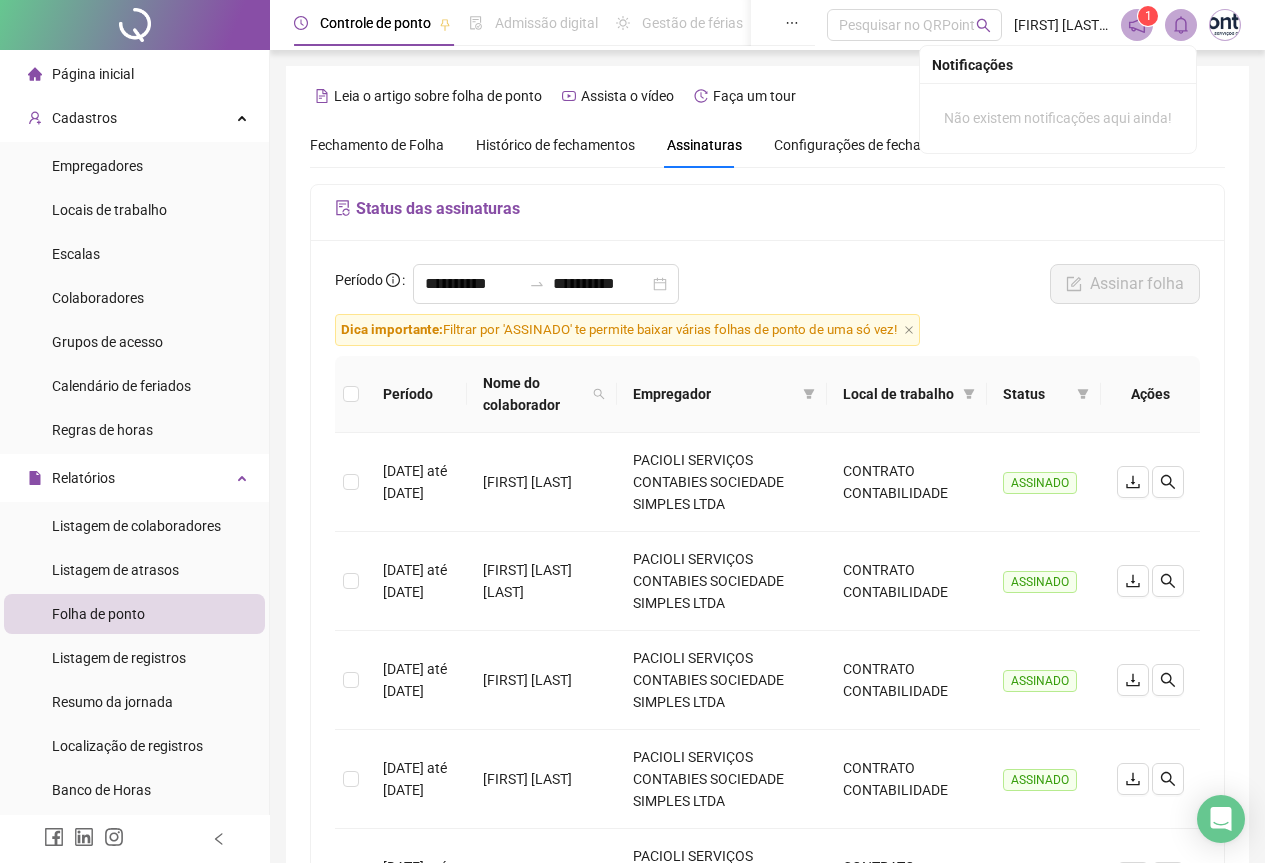 scroll, scrollTop: 0, scrollLeft: 0, axis: both 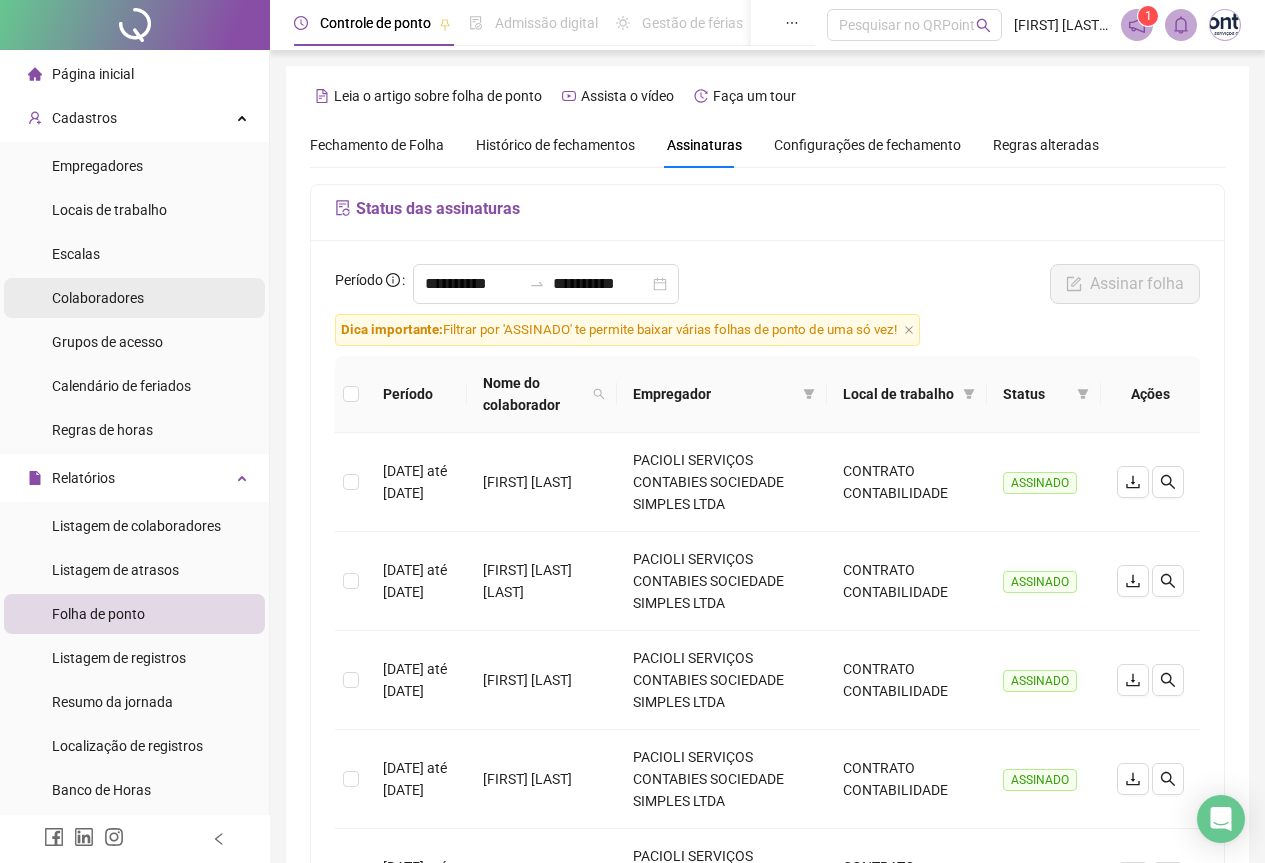 click on "Colaboradores" at bounding box center [134, 298] 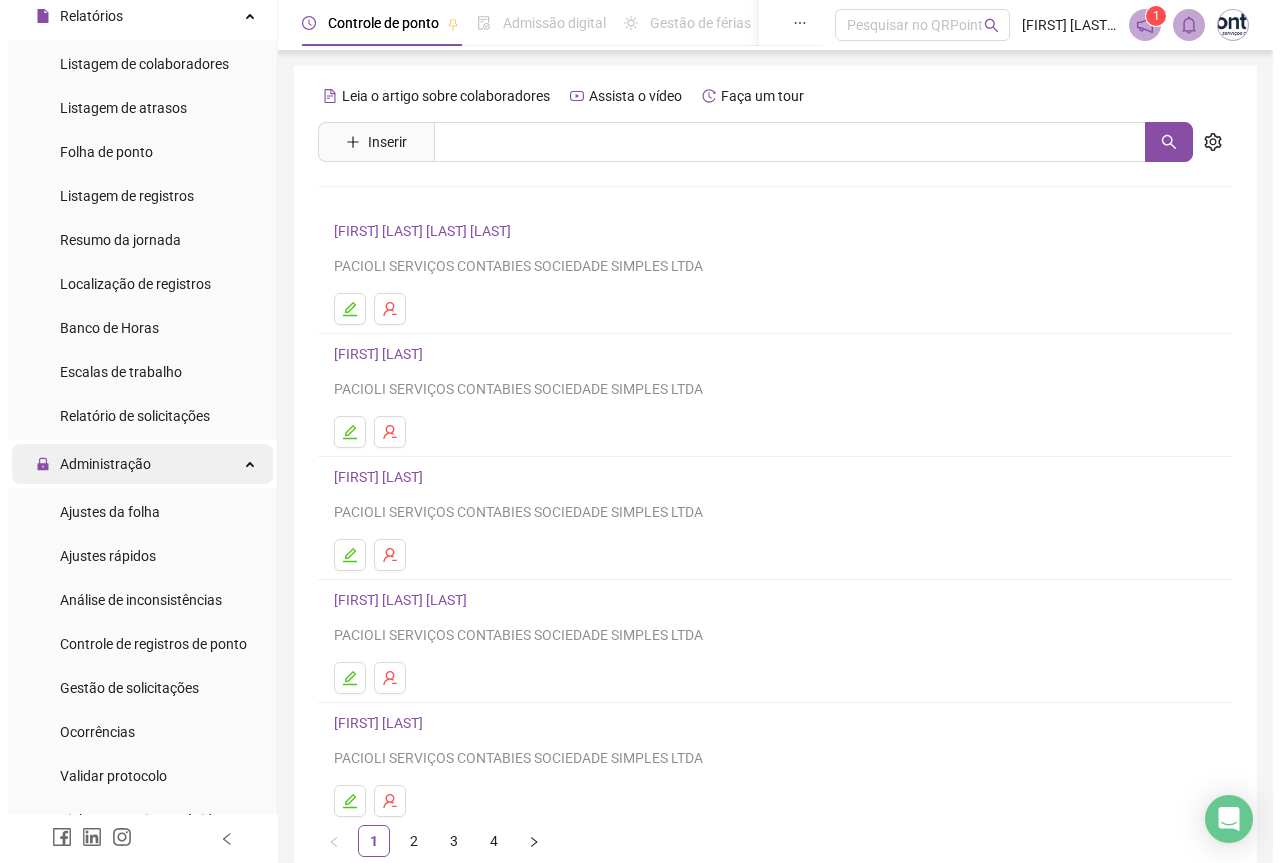 scroll, scrollTop: 500, scrollLeft: 0, axis: vertical 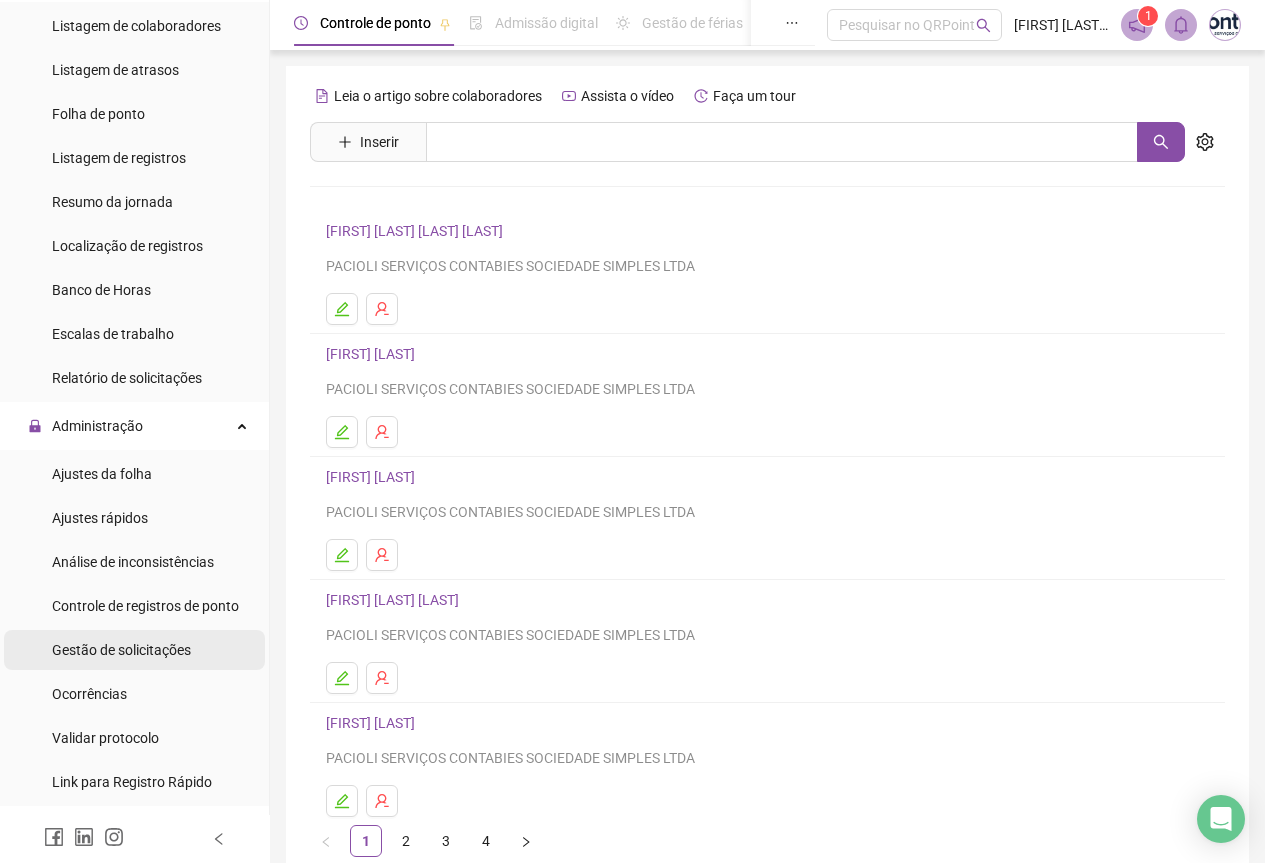 click on "Gestão de solicitações" at bounding box center (121, 650) 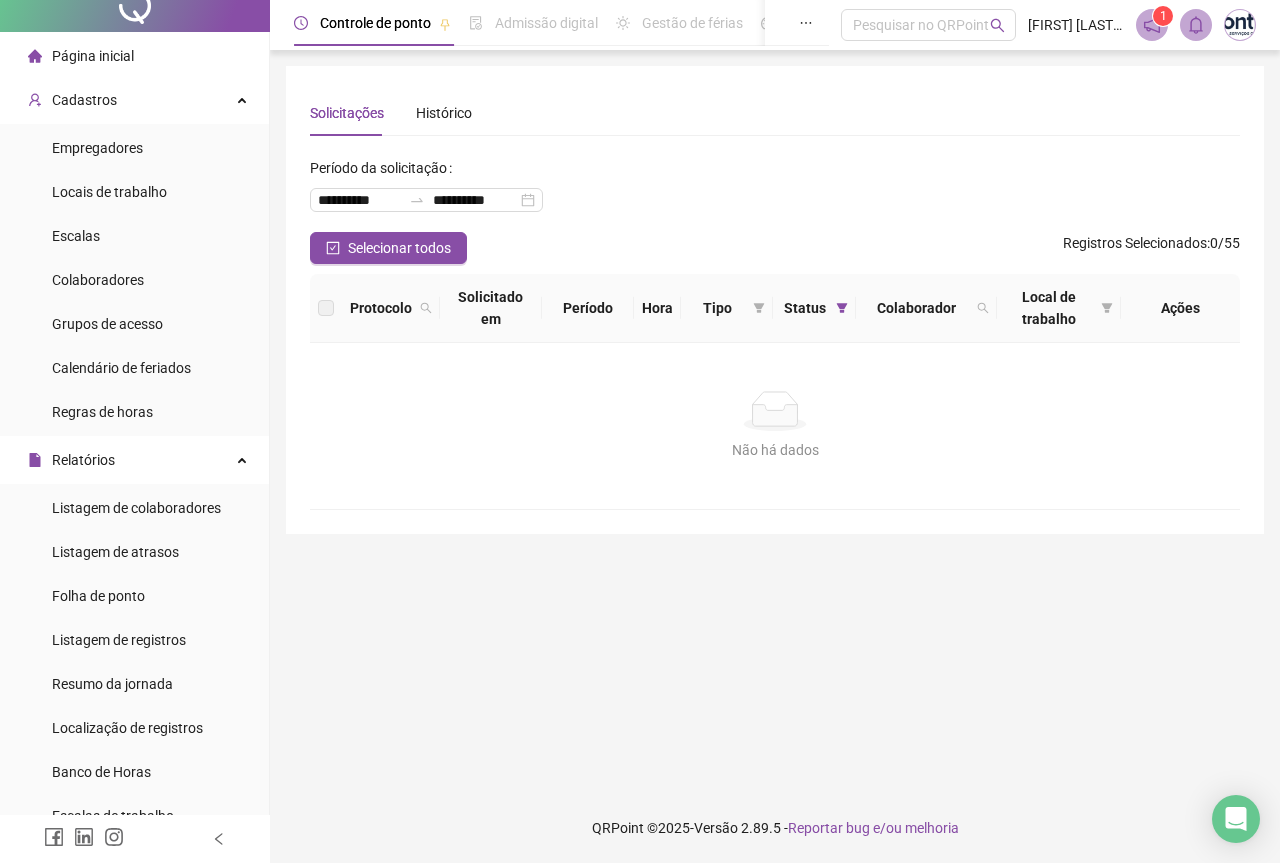 scroll, scrollTop: 0, scrollLeft: 0, axis: both 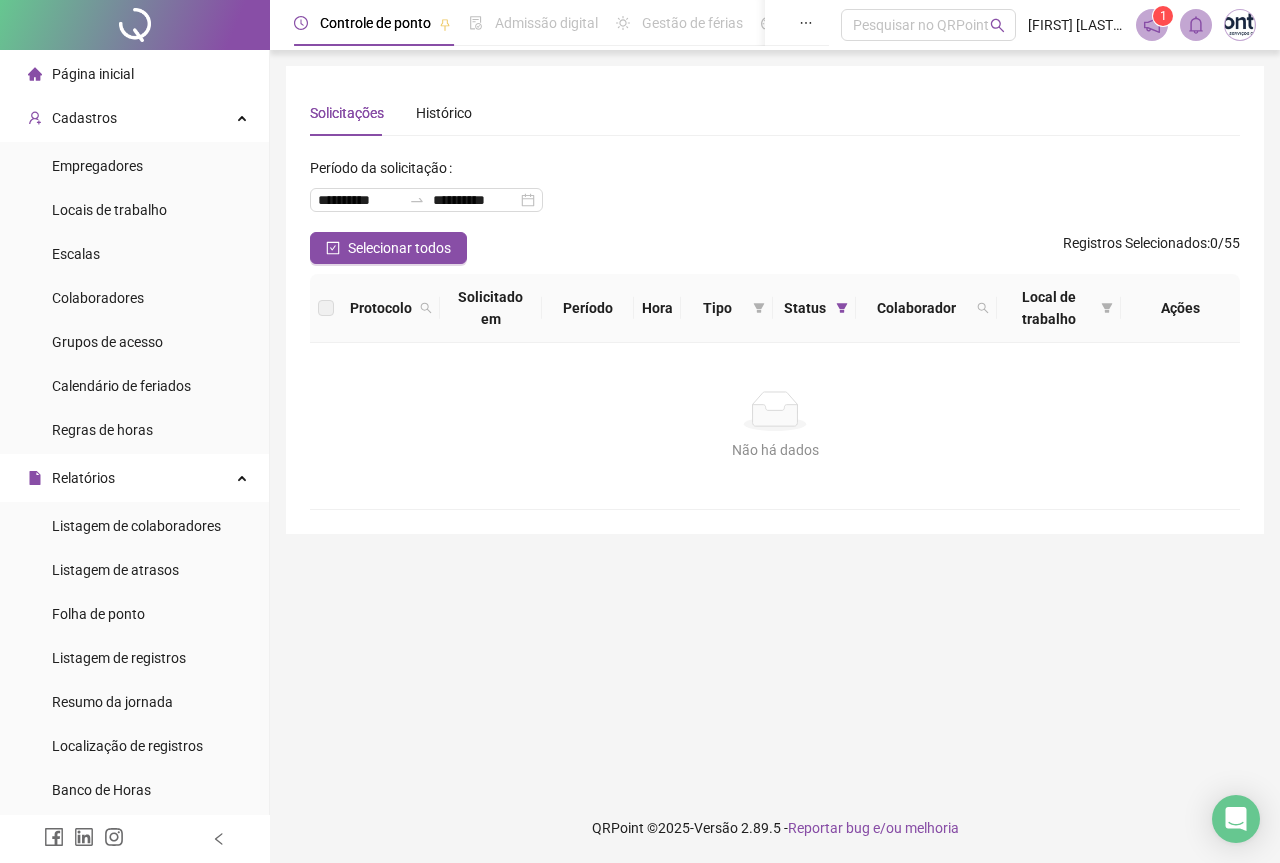 click at bounding box center [1240, 25] 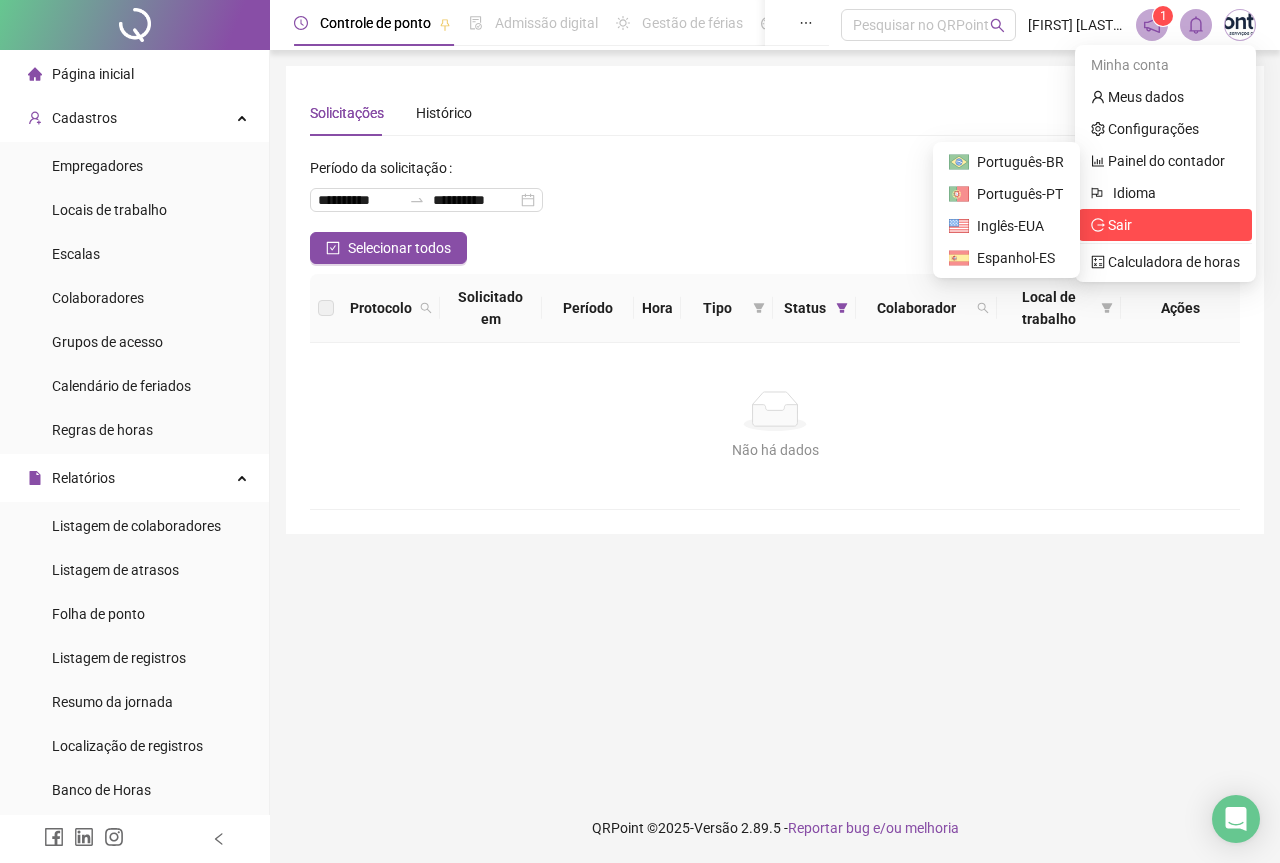 click on "Sair" at bounding box center [1165, 225] 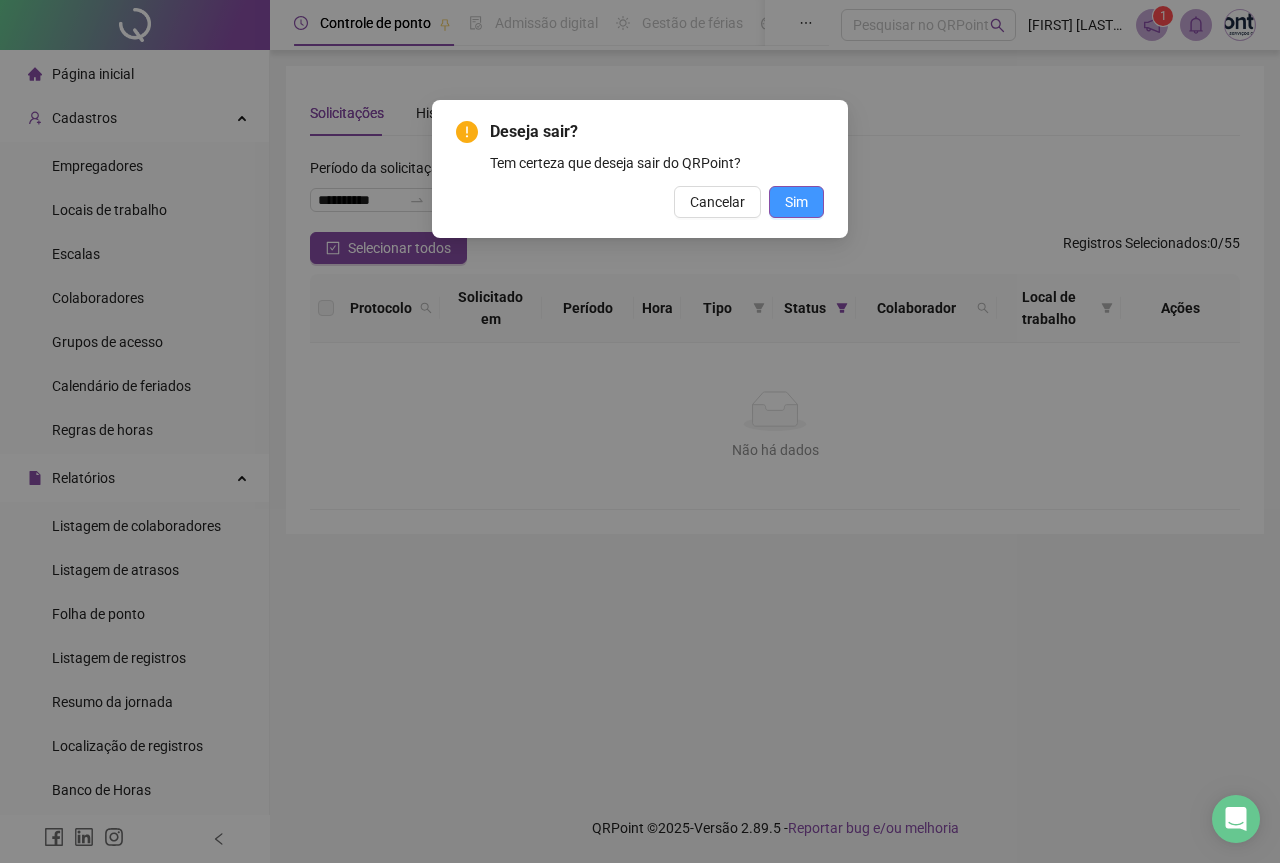 click on "Sim" at bounding box center [796, 202] 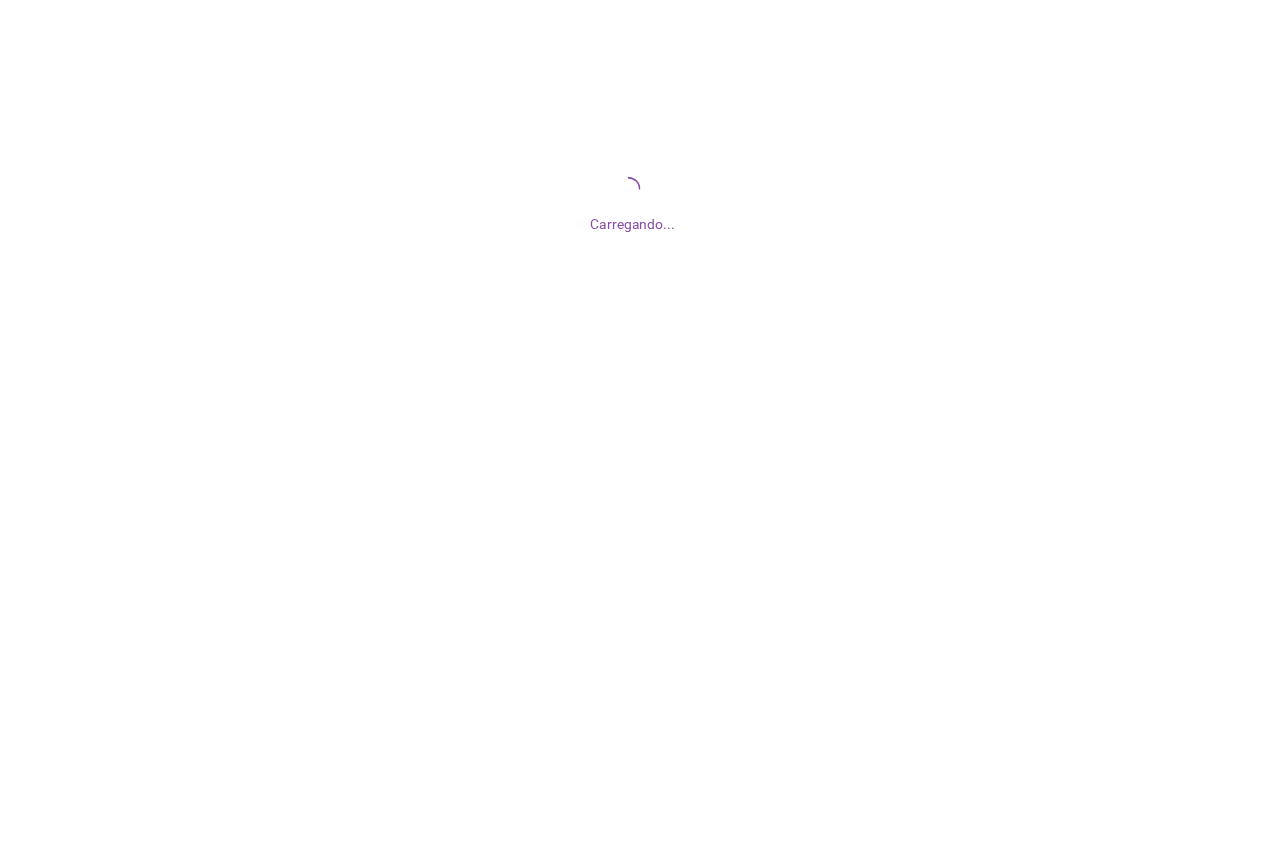 scroll, scrollTop: 0, scrollLeft: 0, axis: both 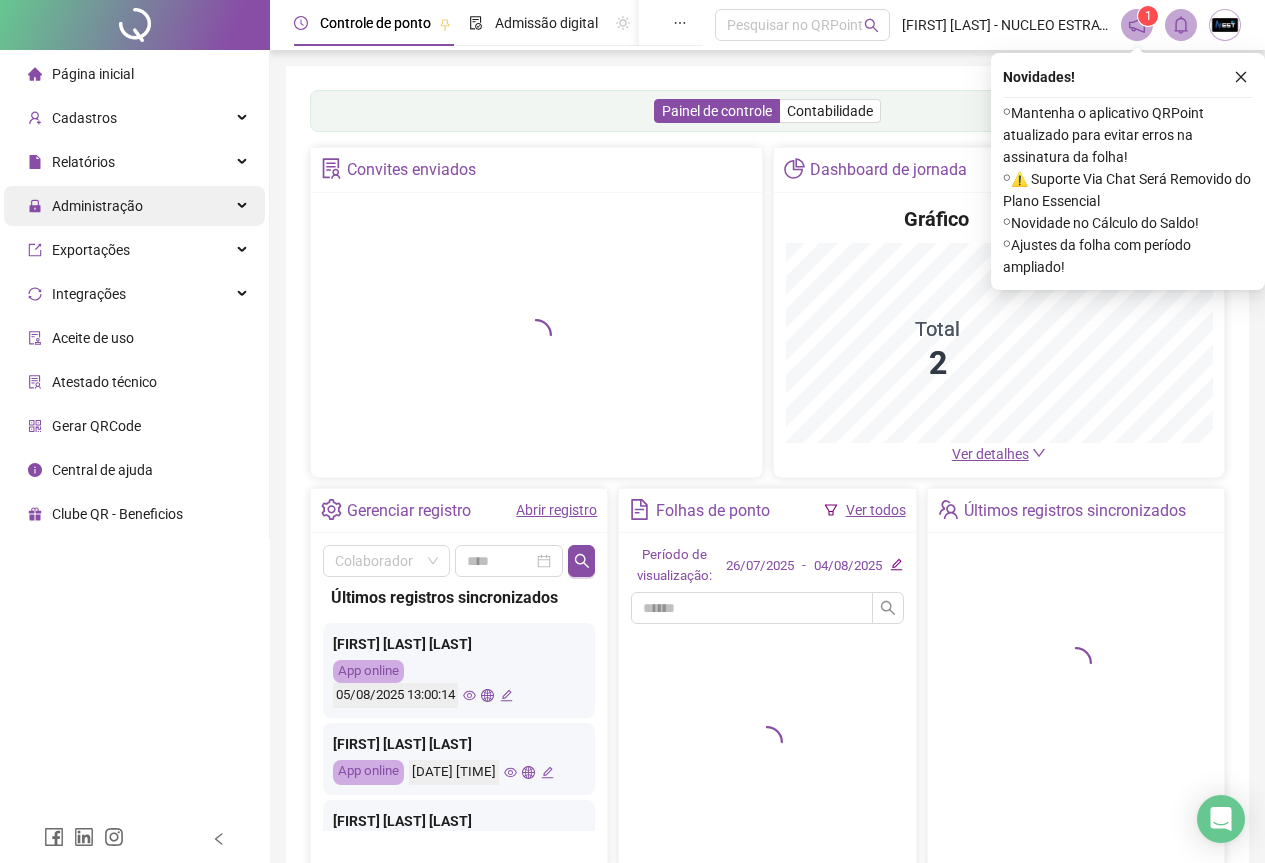 click on "Administração" at bounding box center [97, 206] 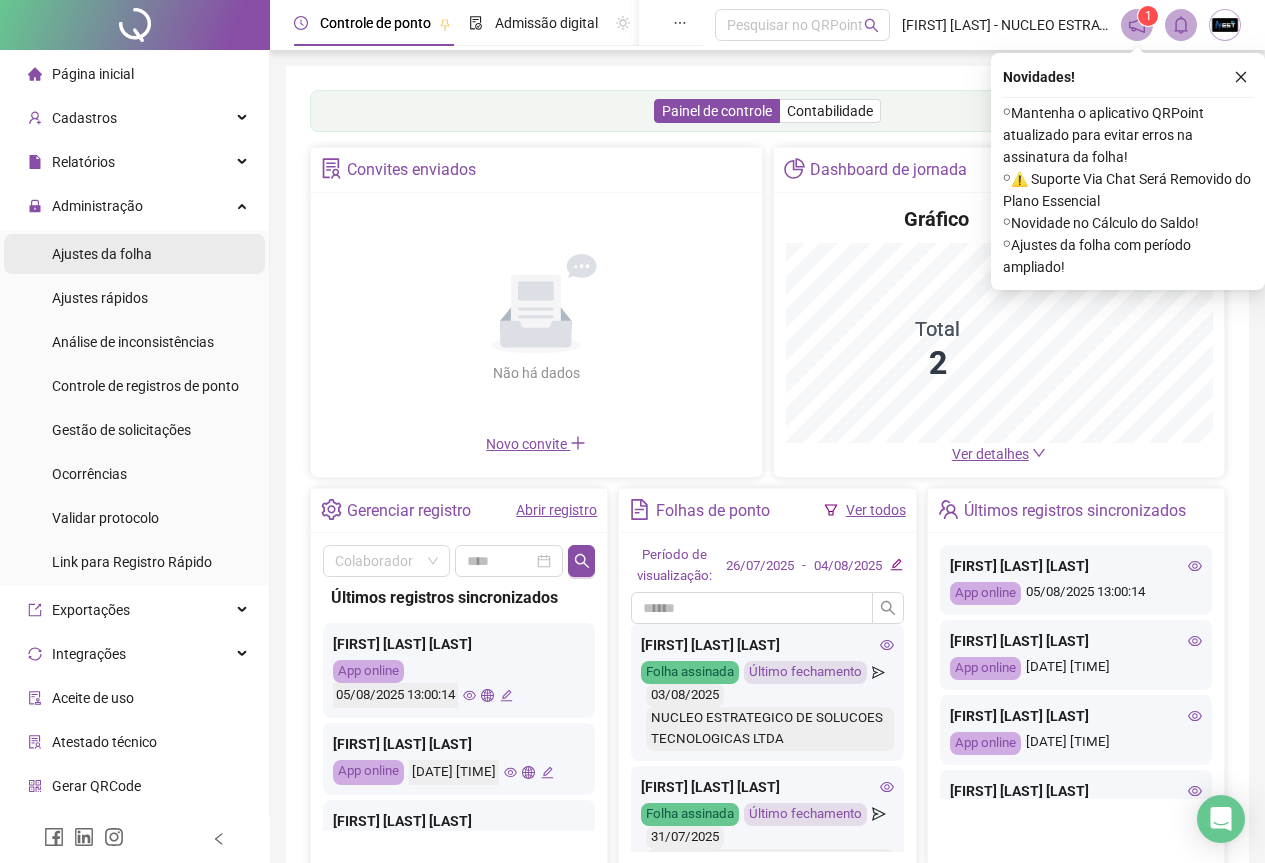 click on "Ajustes da folha" at bounding box center [102, 254] 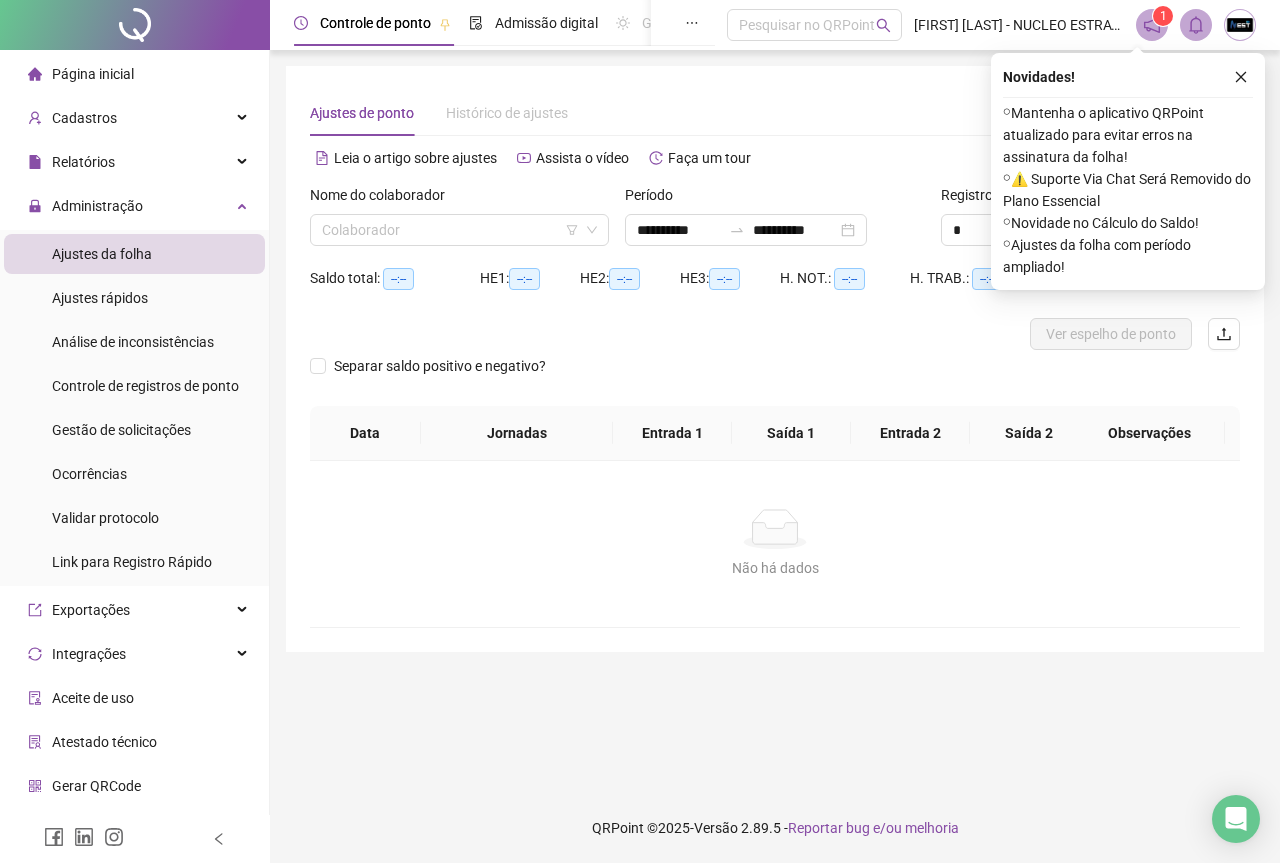 type on "**********" 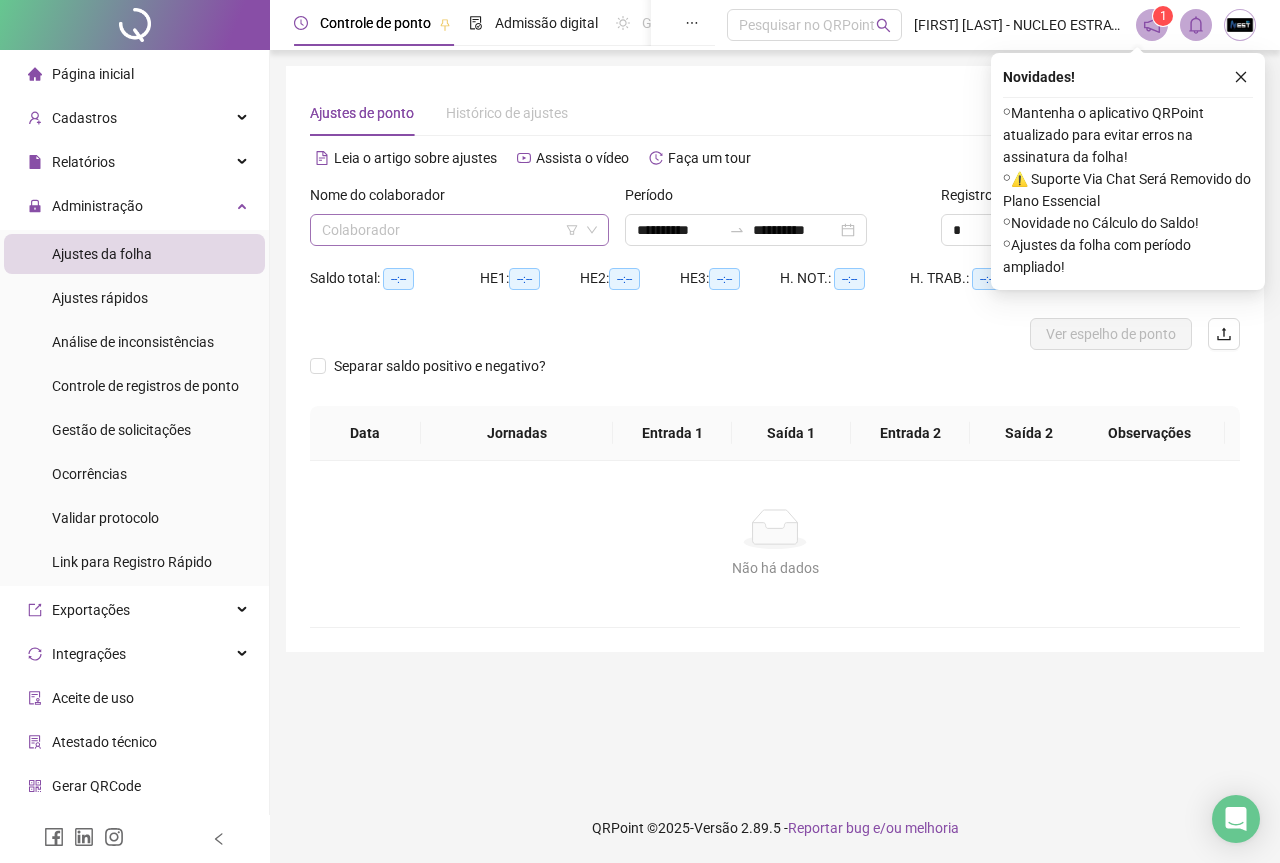click at bounding box center (450, 230) 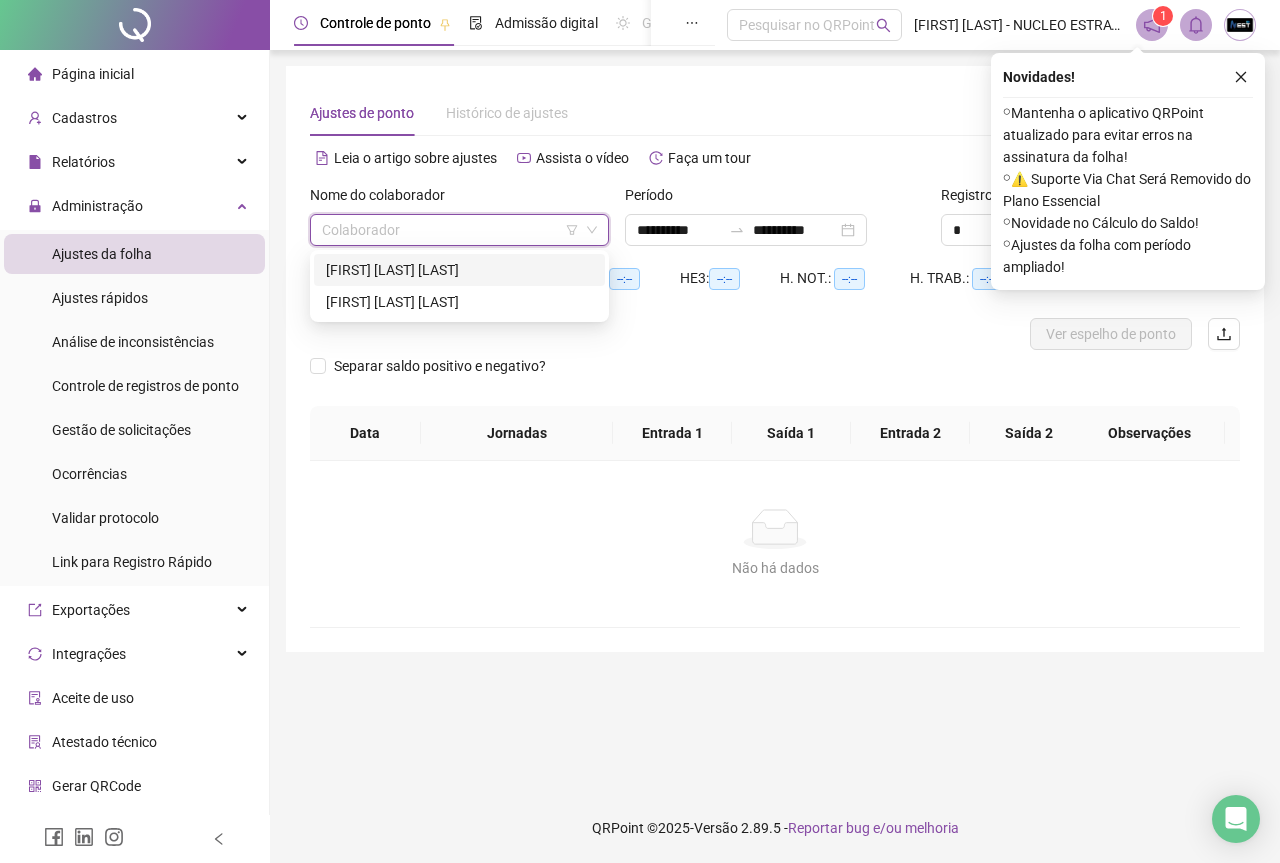 click on "[FIRST] [LAST] [LAST]" at bounding box center [459, 270] 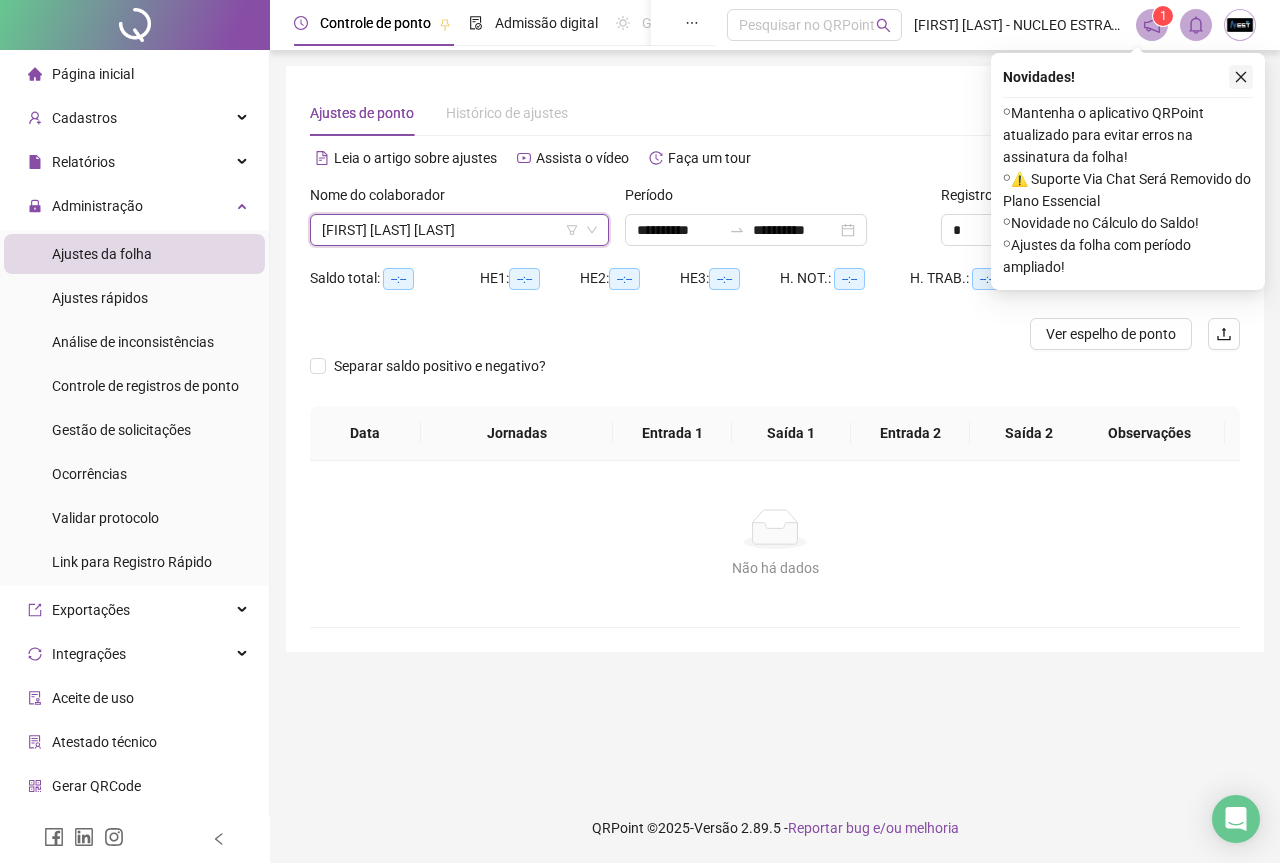 click at bounding box center (1241, 77) 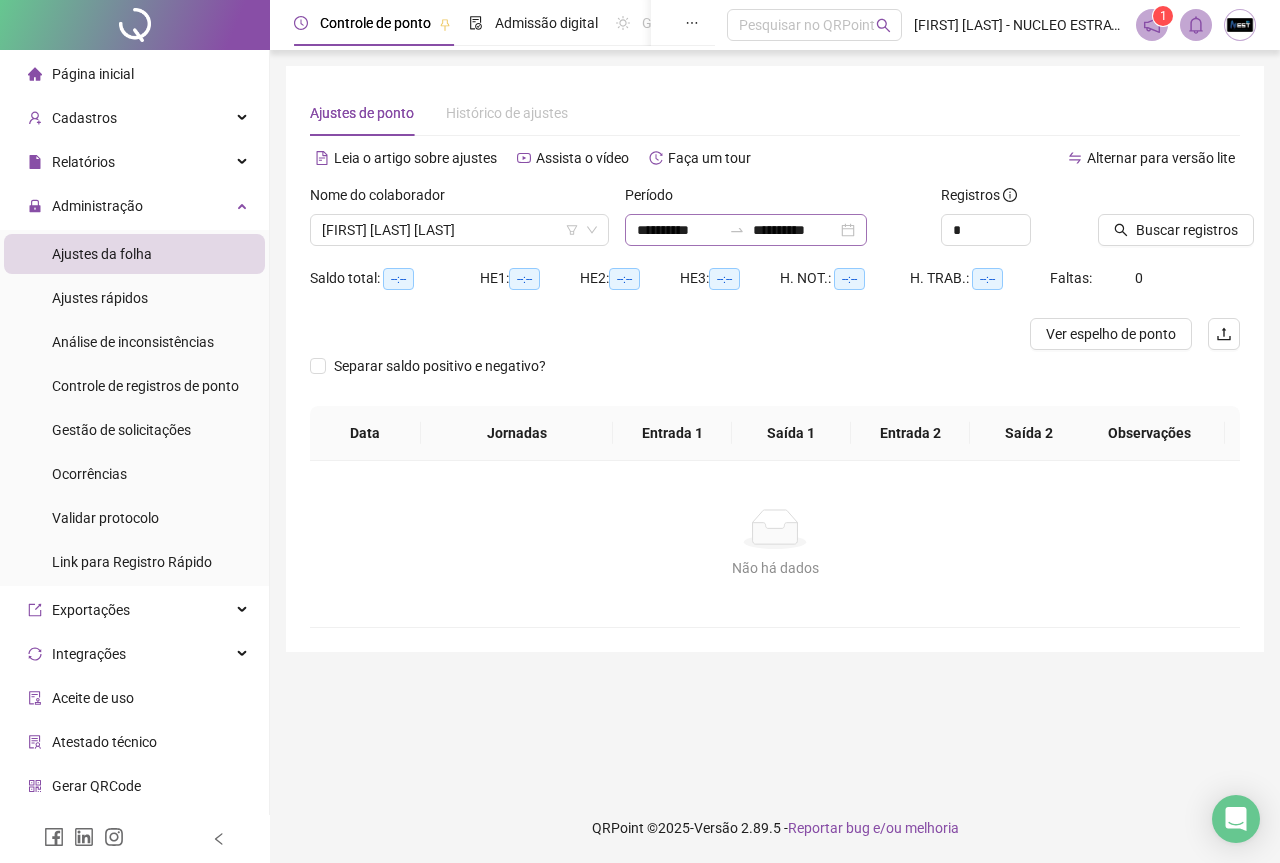 click 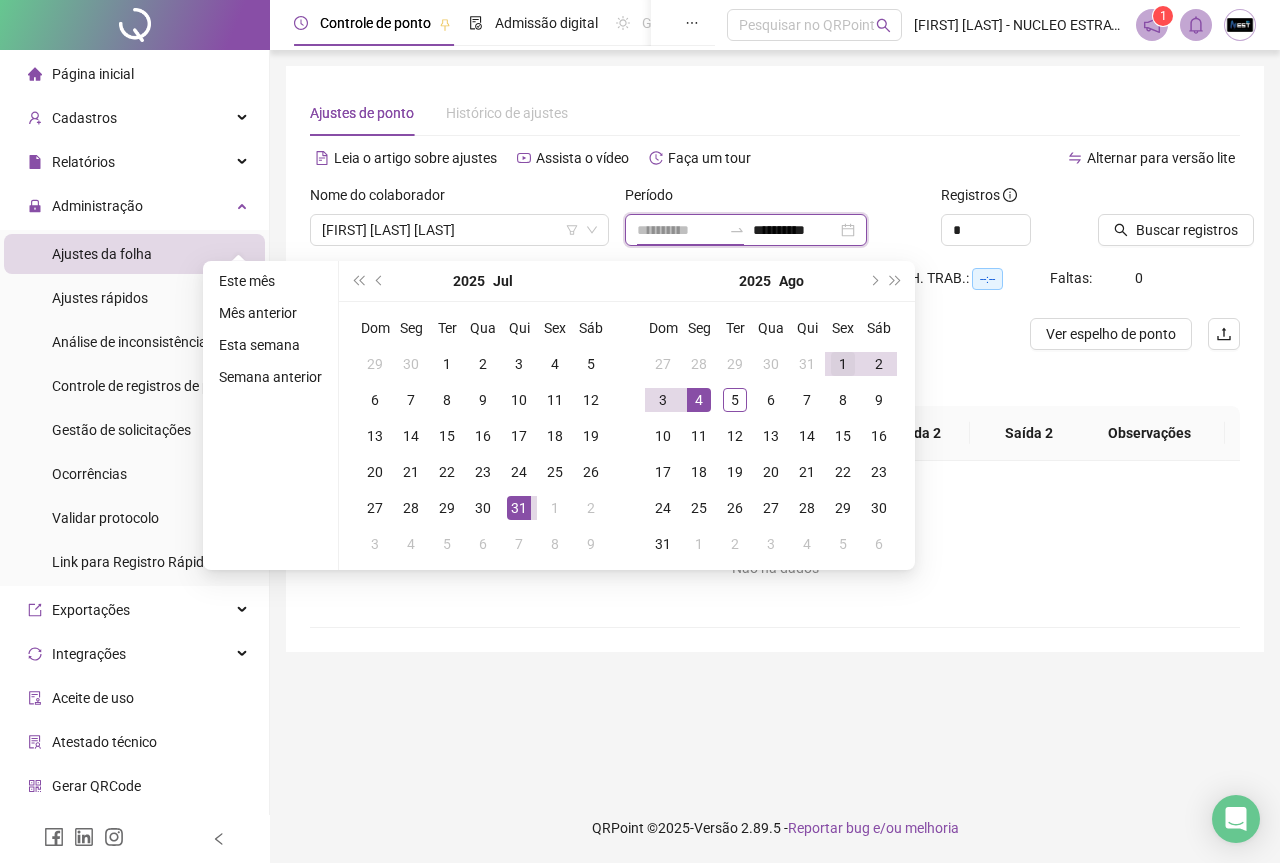 type on "**********" 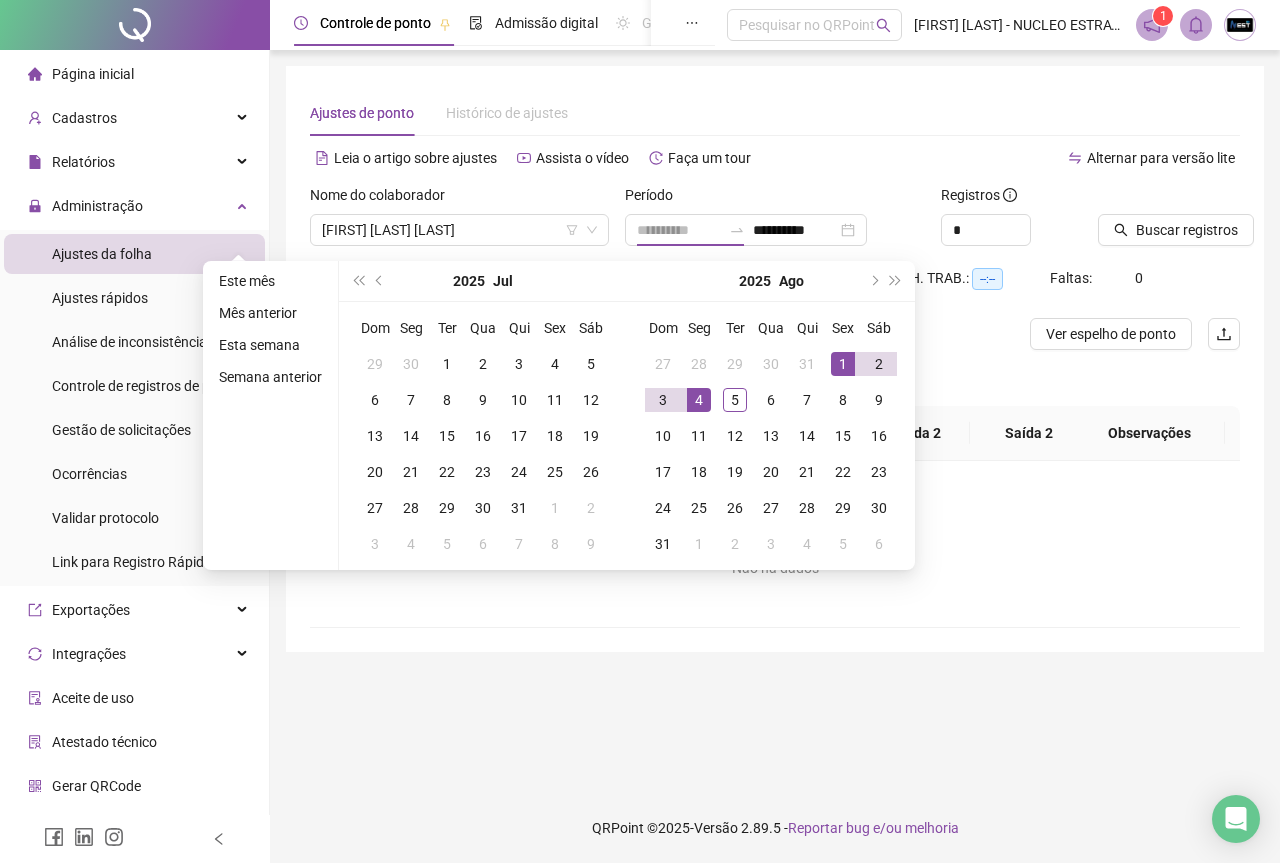 click on "1" at bounding box center [843, 364] 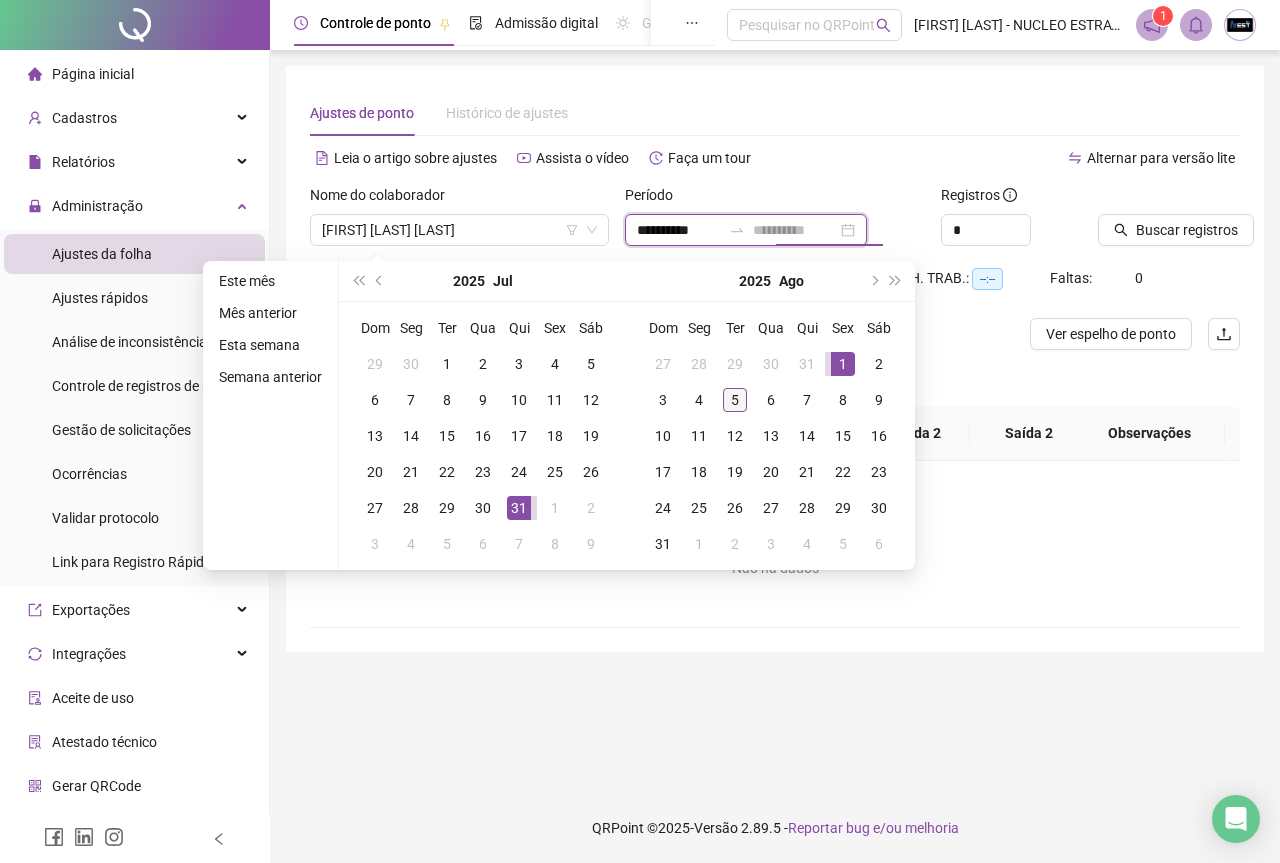 type on "**********" 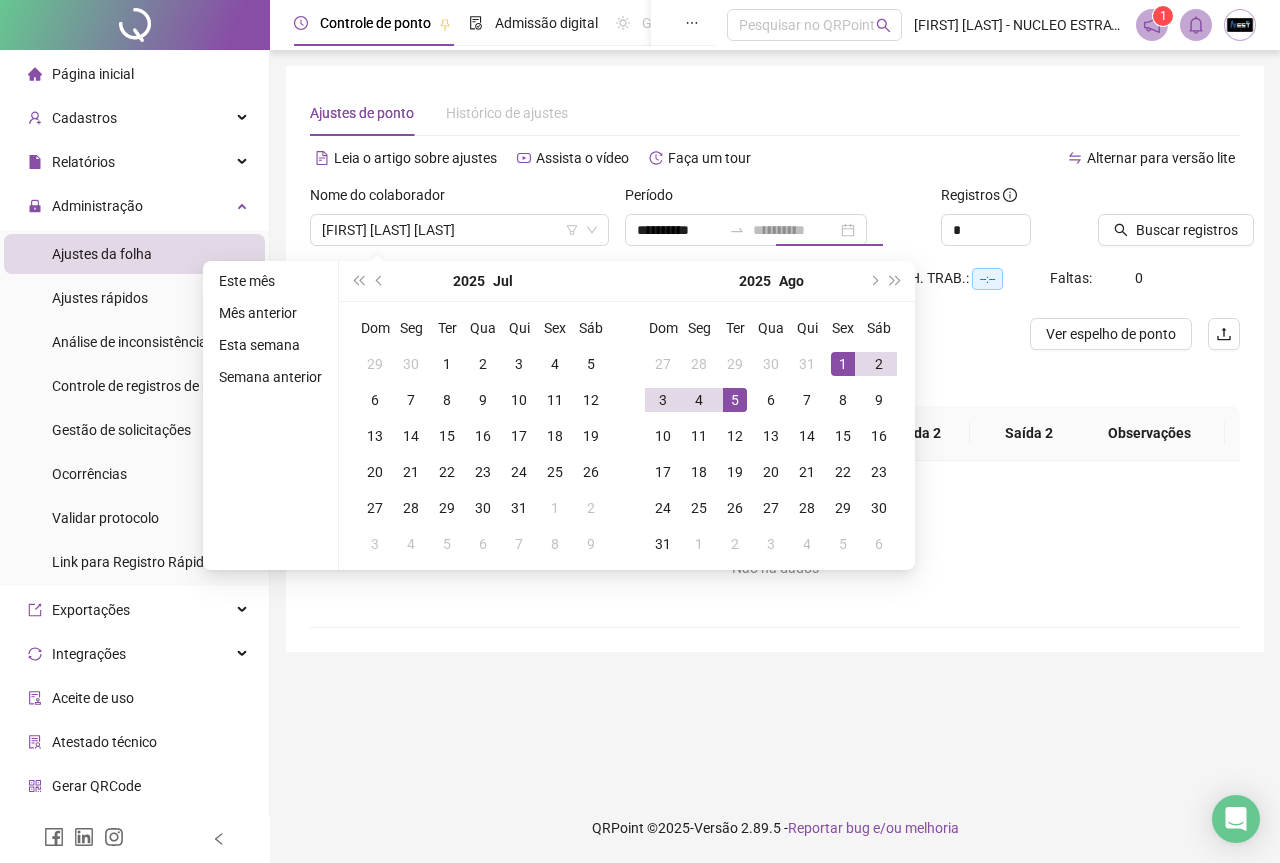 click on "5" at bounding box center [735, 400] 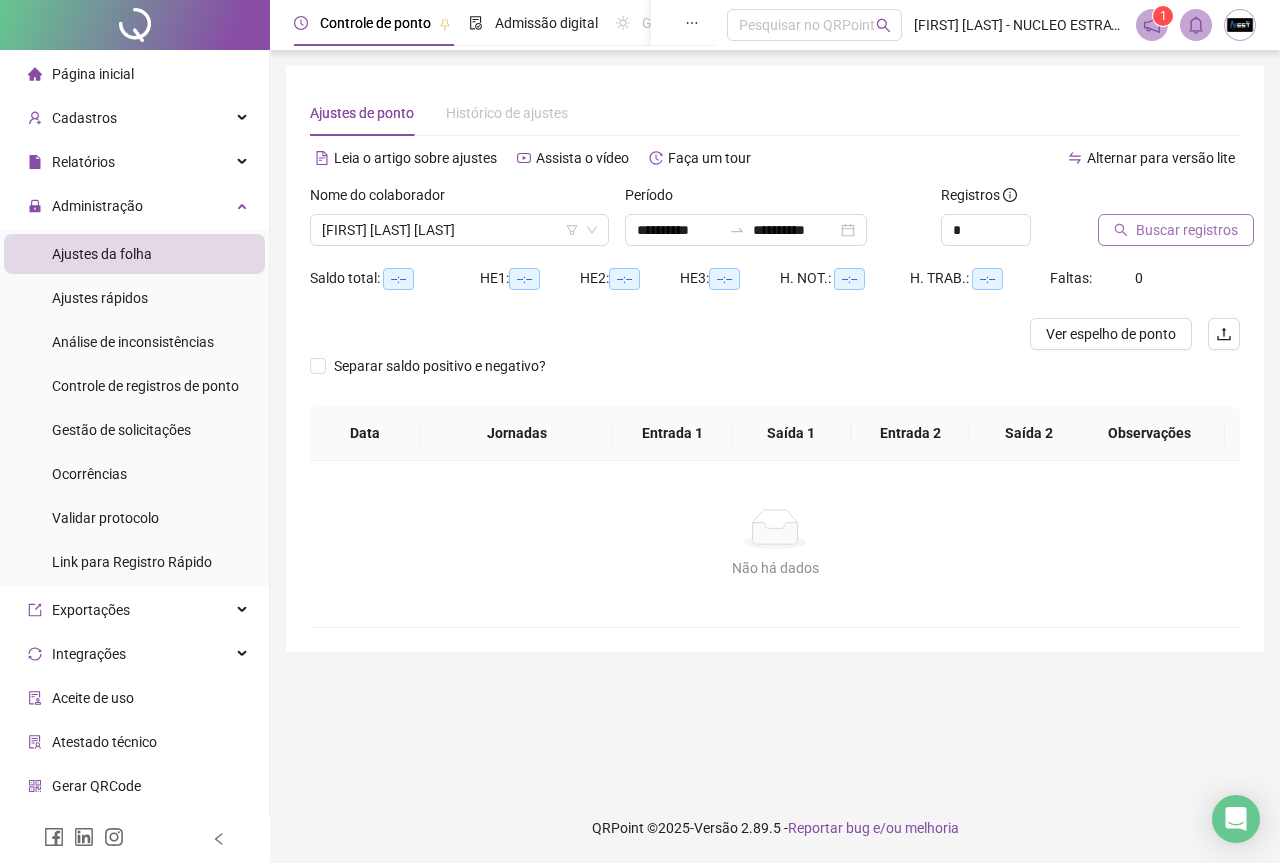 click on "Buscar registros" at bounding box center (1176, 230) 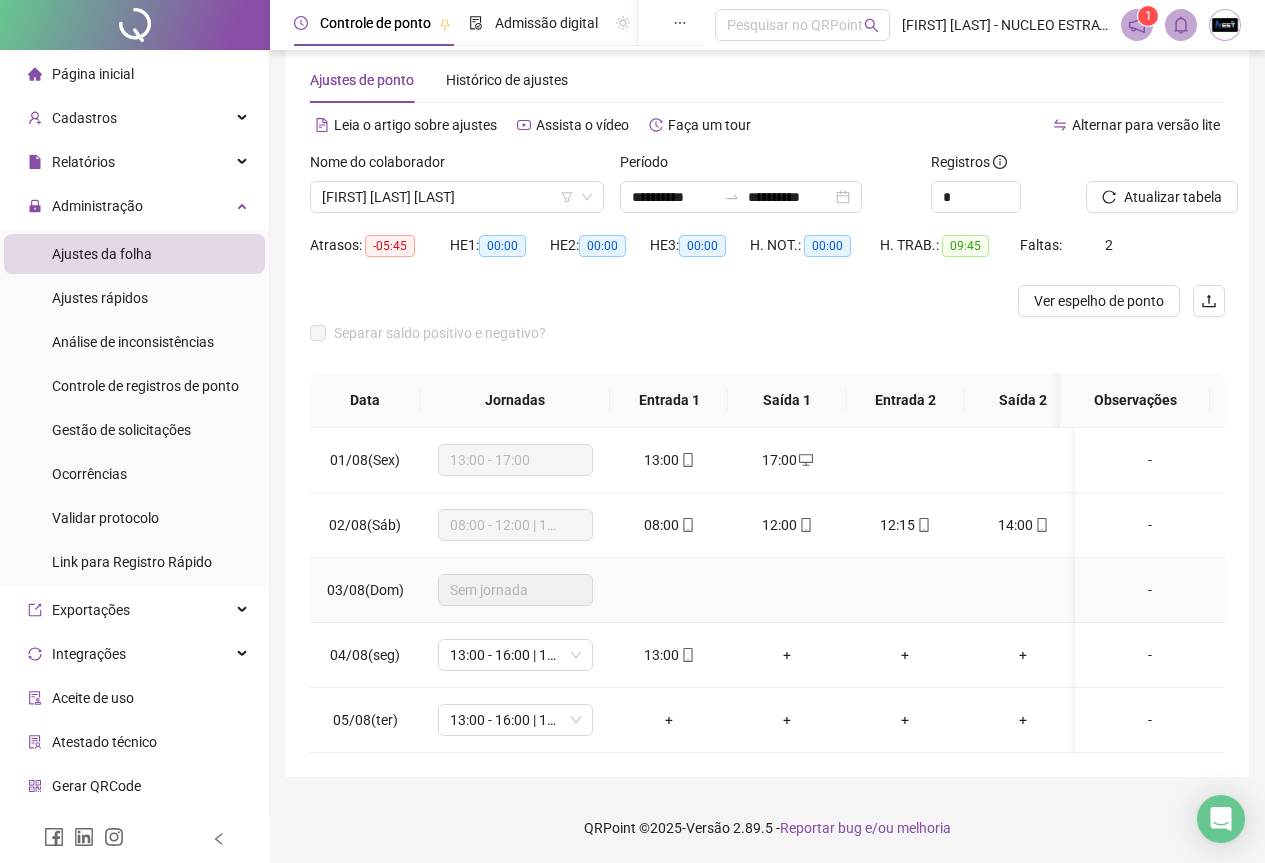 scroll, scrollTop: 0, scrollLeft: 0, axis: both 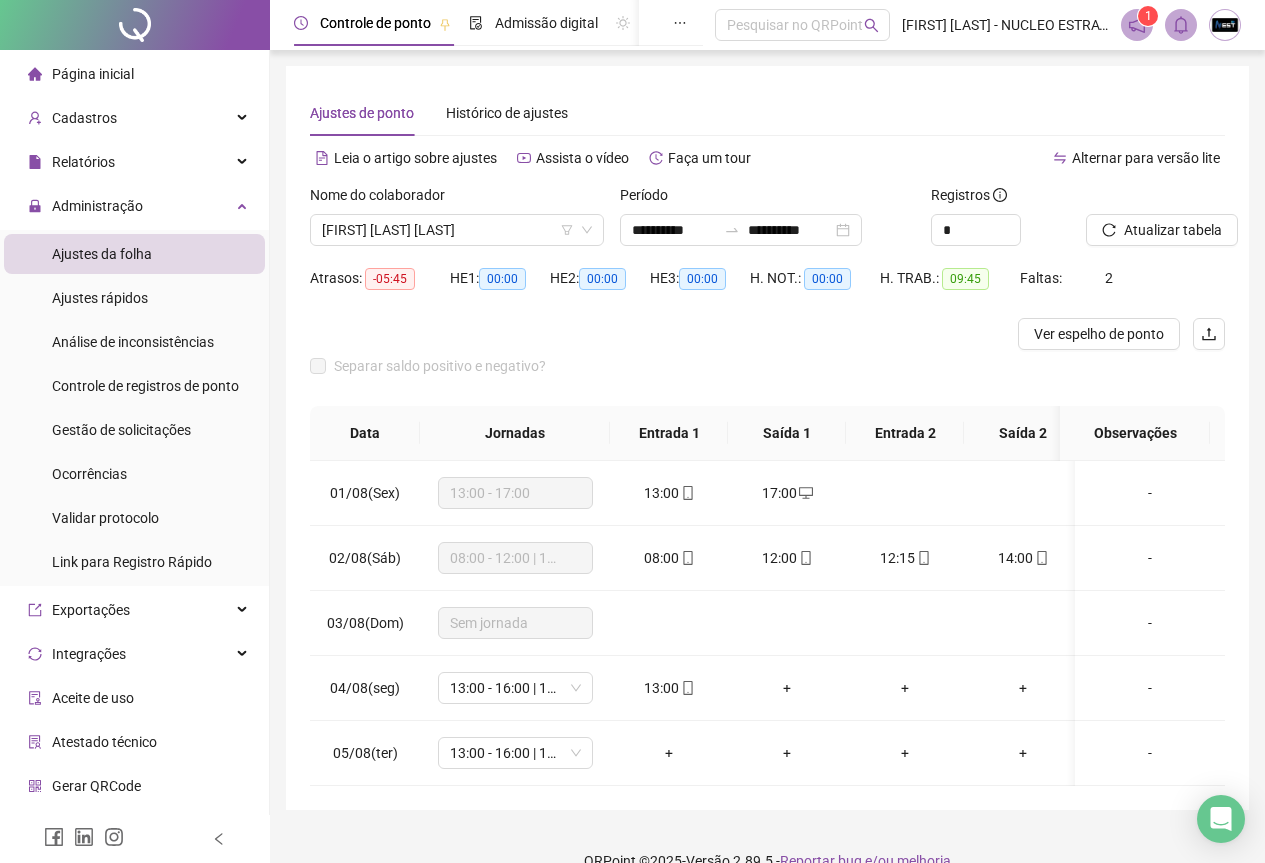 click on "Separar saldo positivo e negativo?" at bounding box center (767, 378) 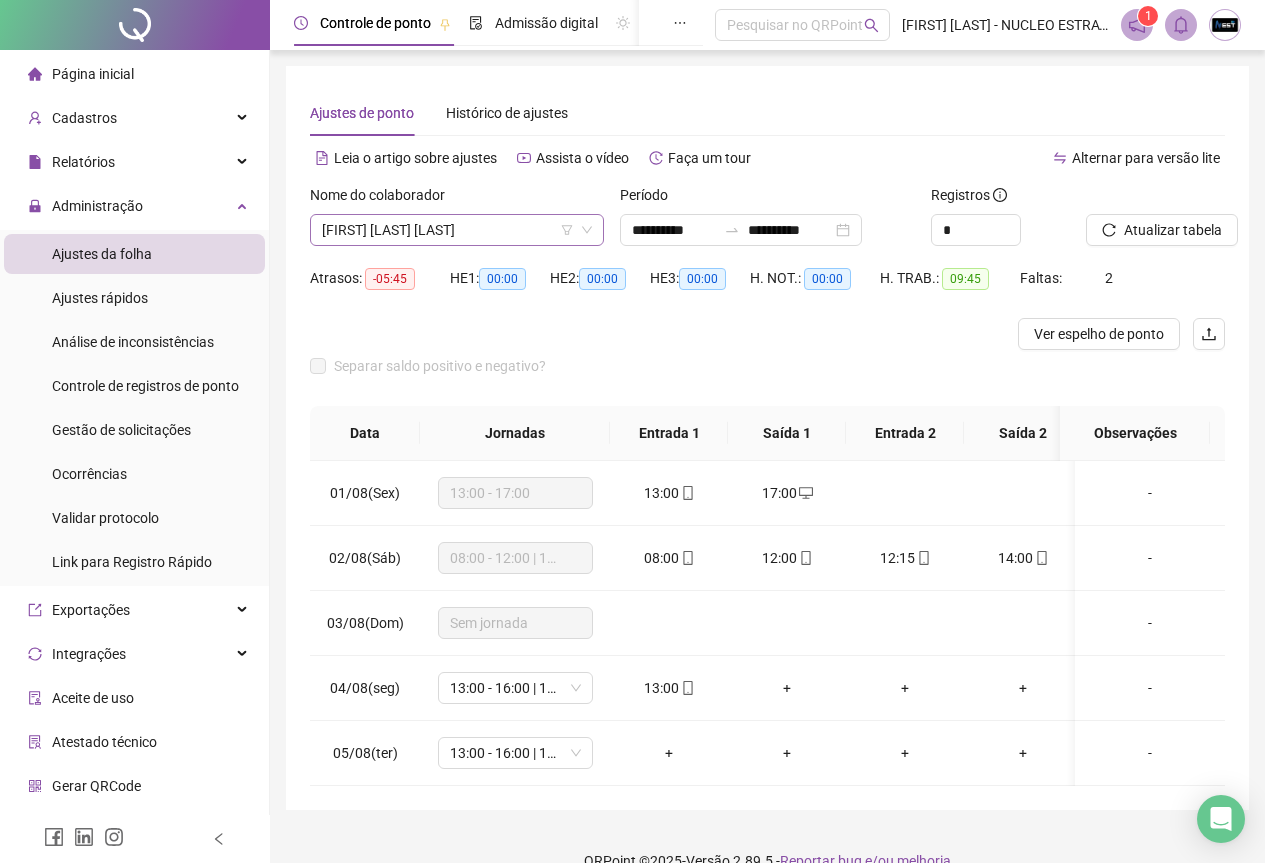 click on "[FIRST] [LAST] [LAST]" at bounding box center [457, 230] 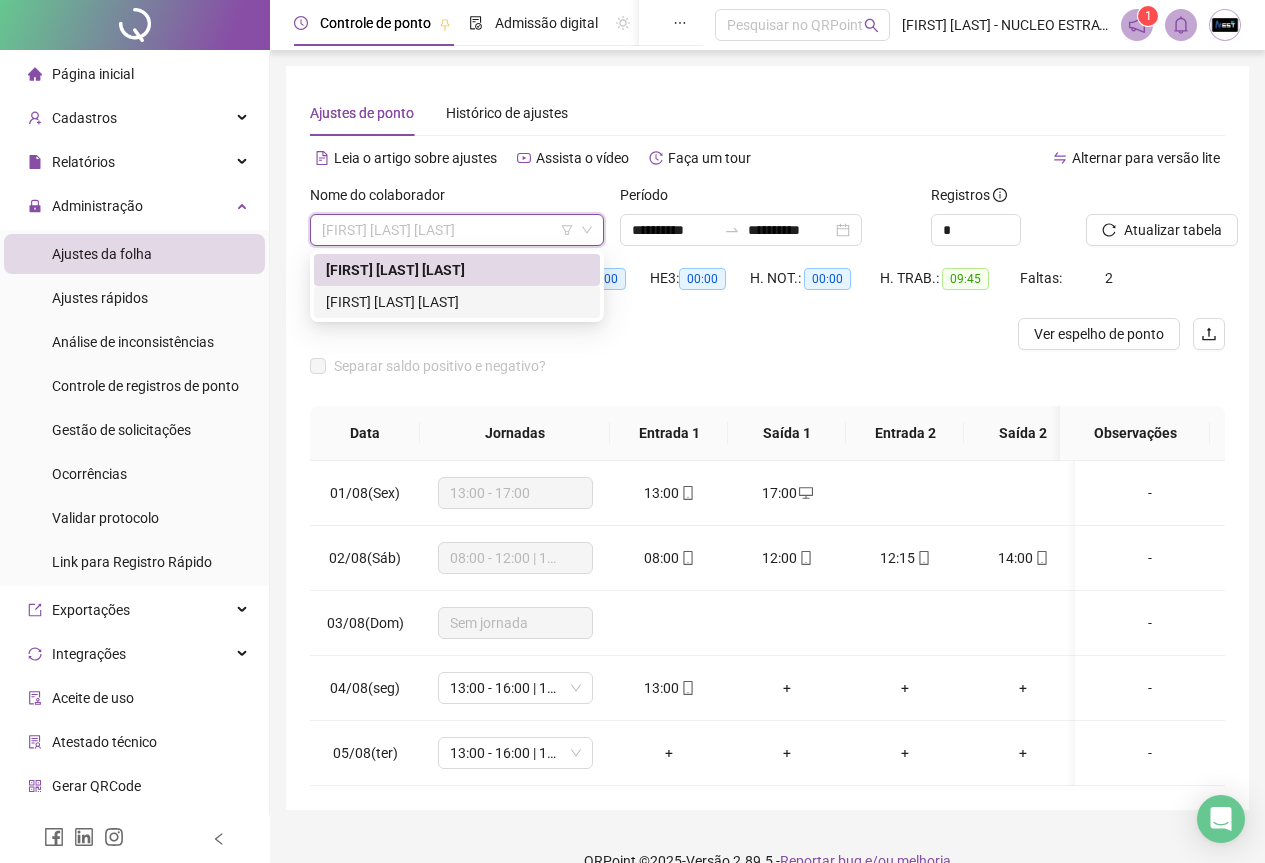 click on "[FIRST] [LAST] [LAST]" at bounding box center [457, 302] 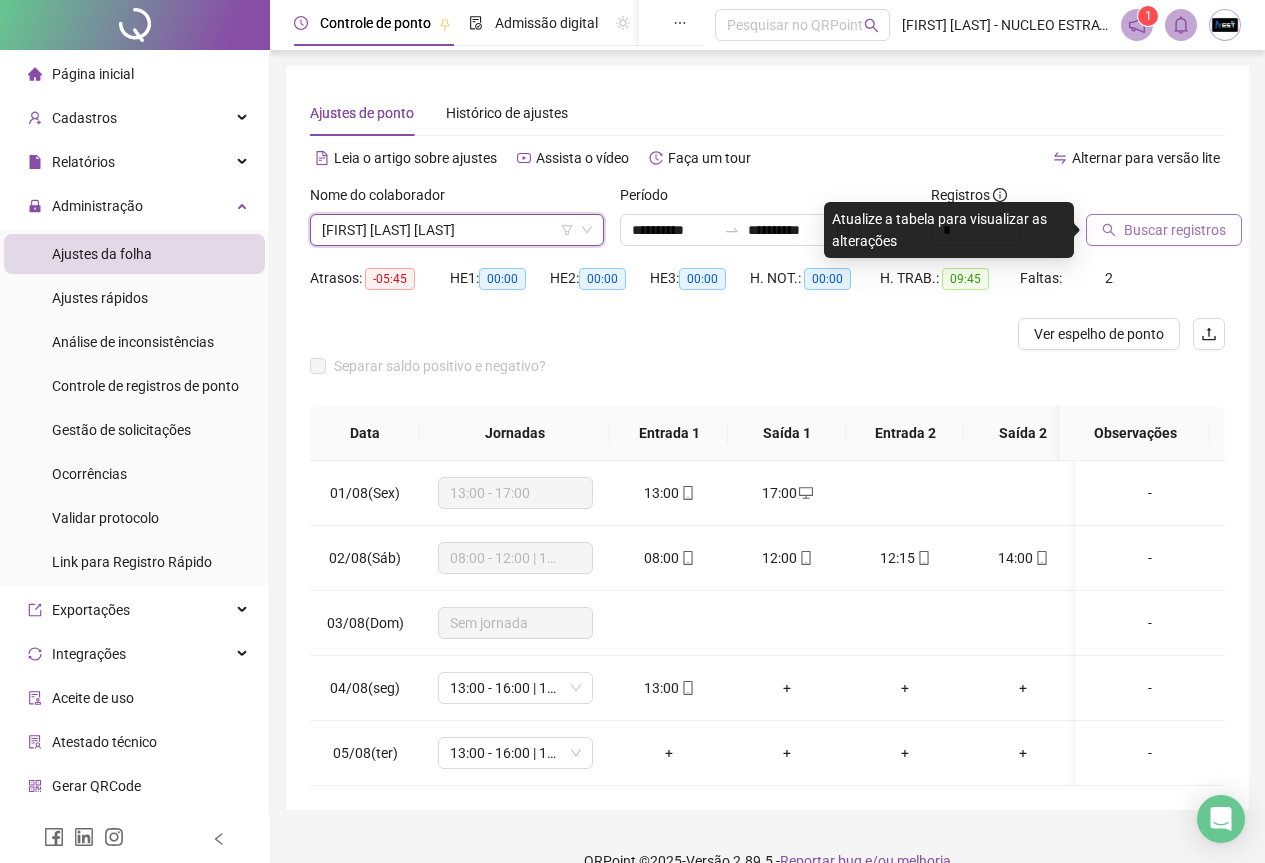 click on "Buscar registros" at bounding box center [1164, 230] 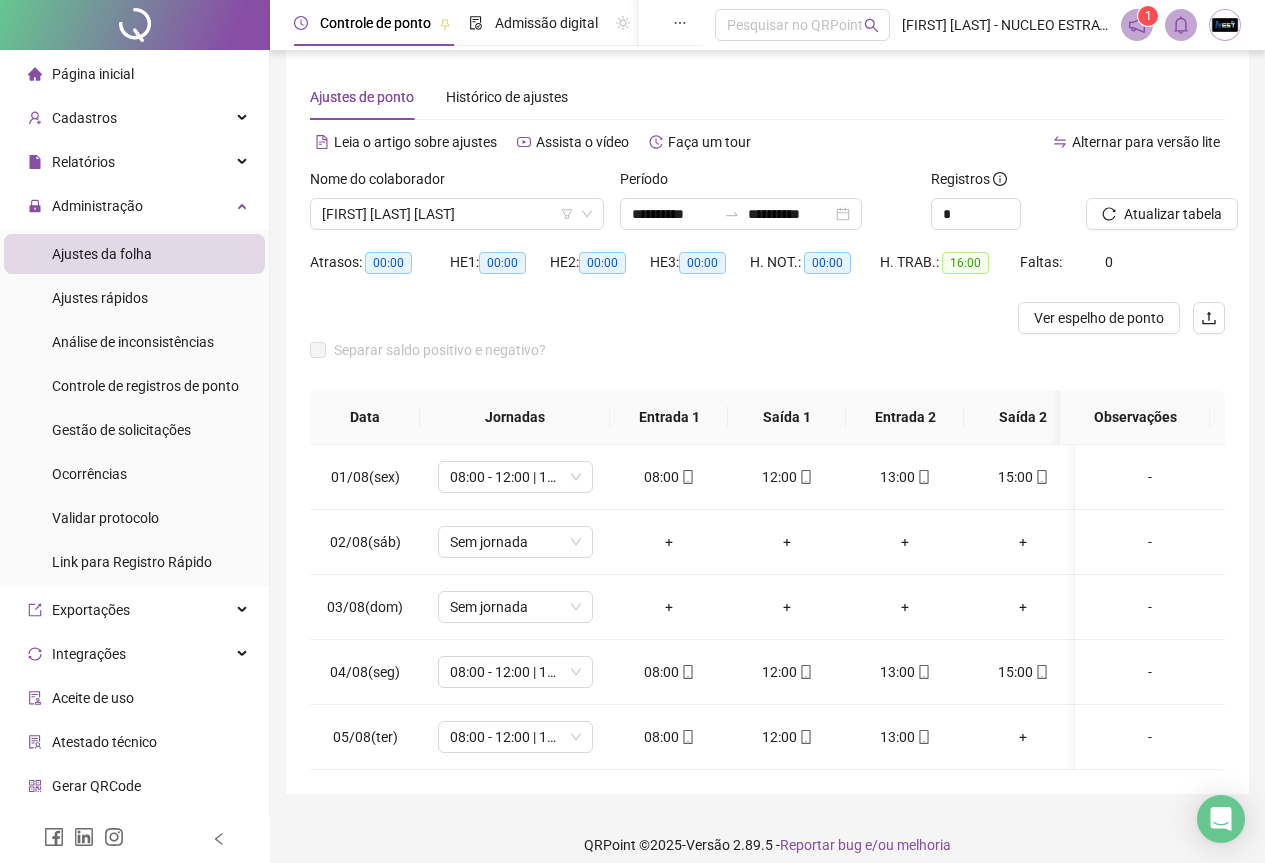scroll, scrollTop: 0, scrollLeft: 0, axis: both 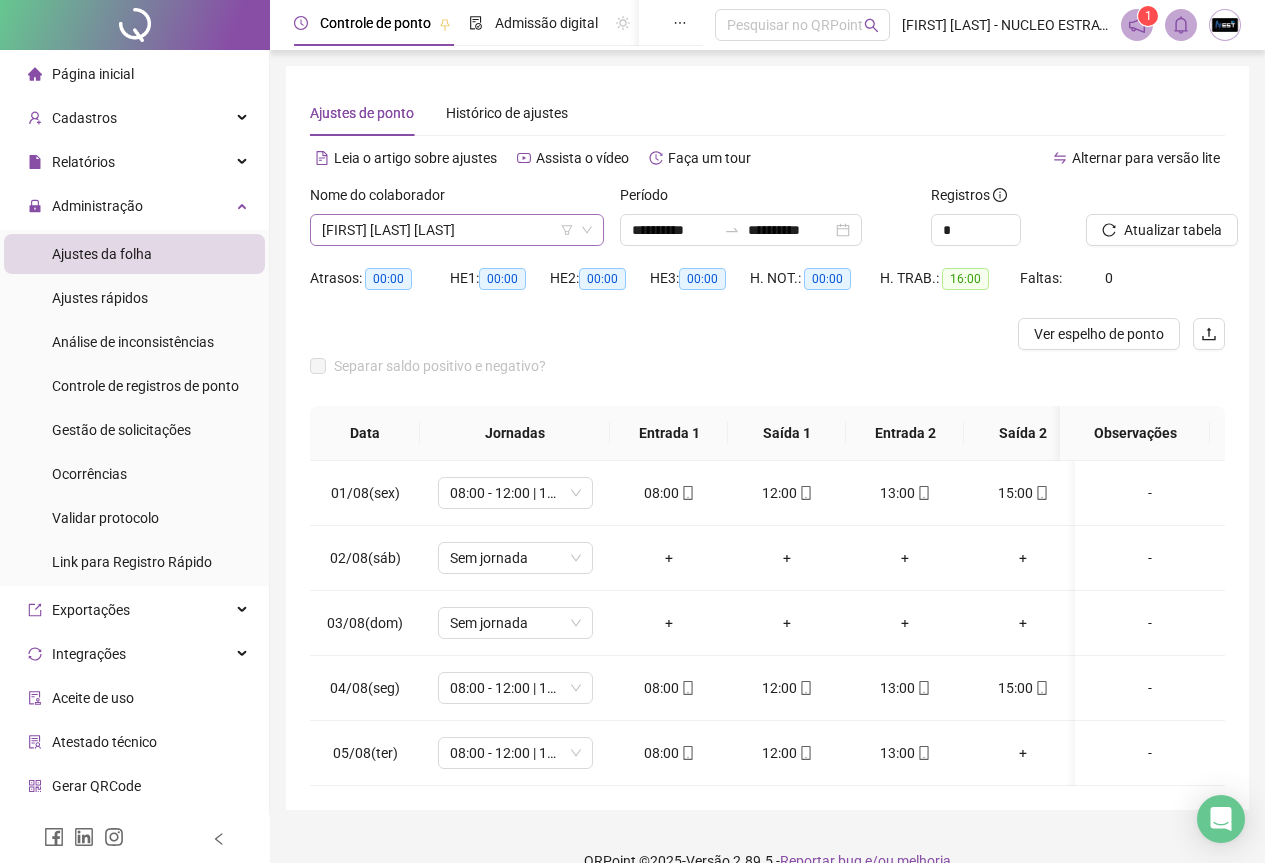 click 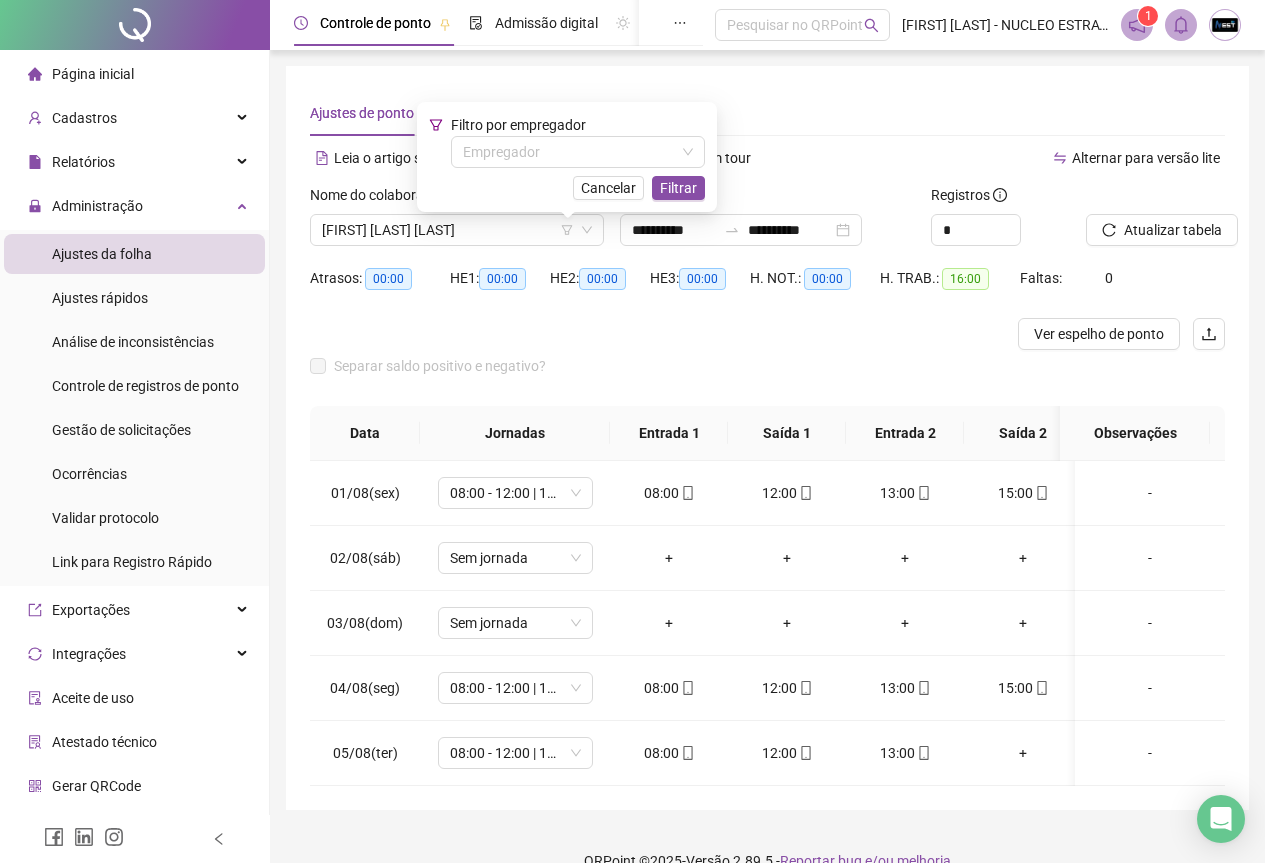 click on "Nome do colaborador [FIRST] [LAST] [LAST]" at bounding box center (457, 223) 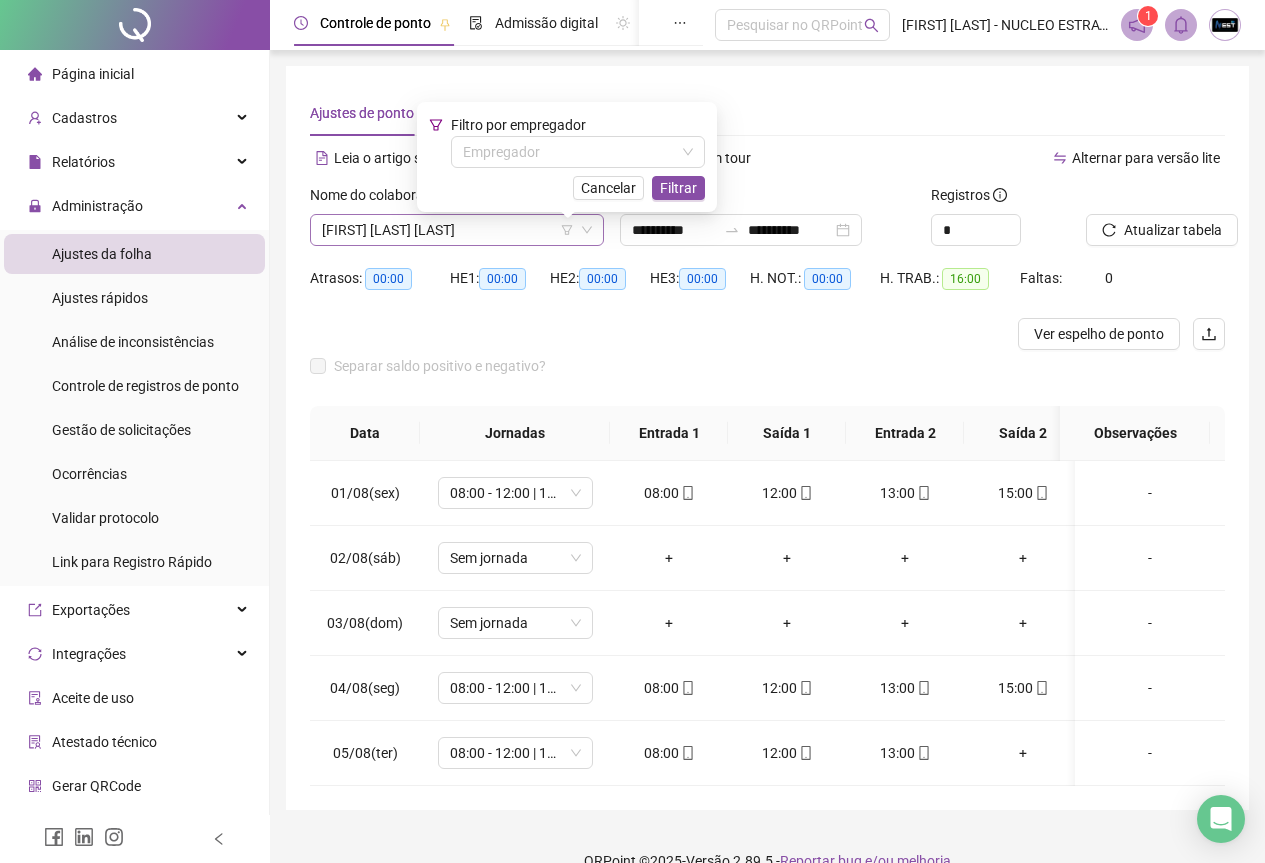 click on "[FIRST] [LAST] [LAST]" at bounding box center [457, 230] 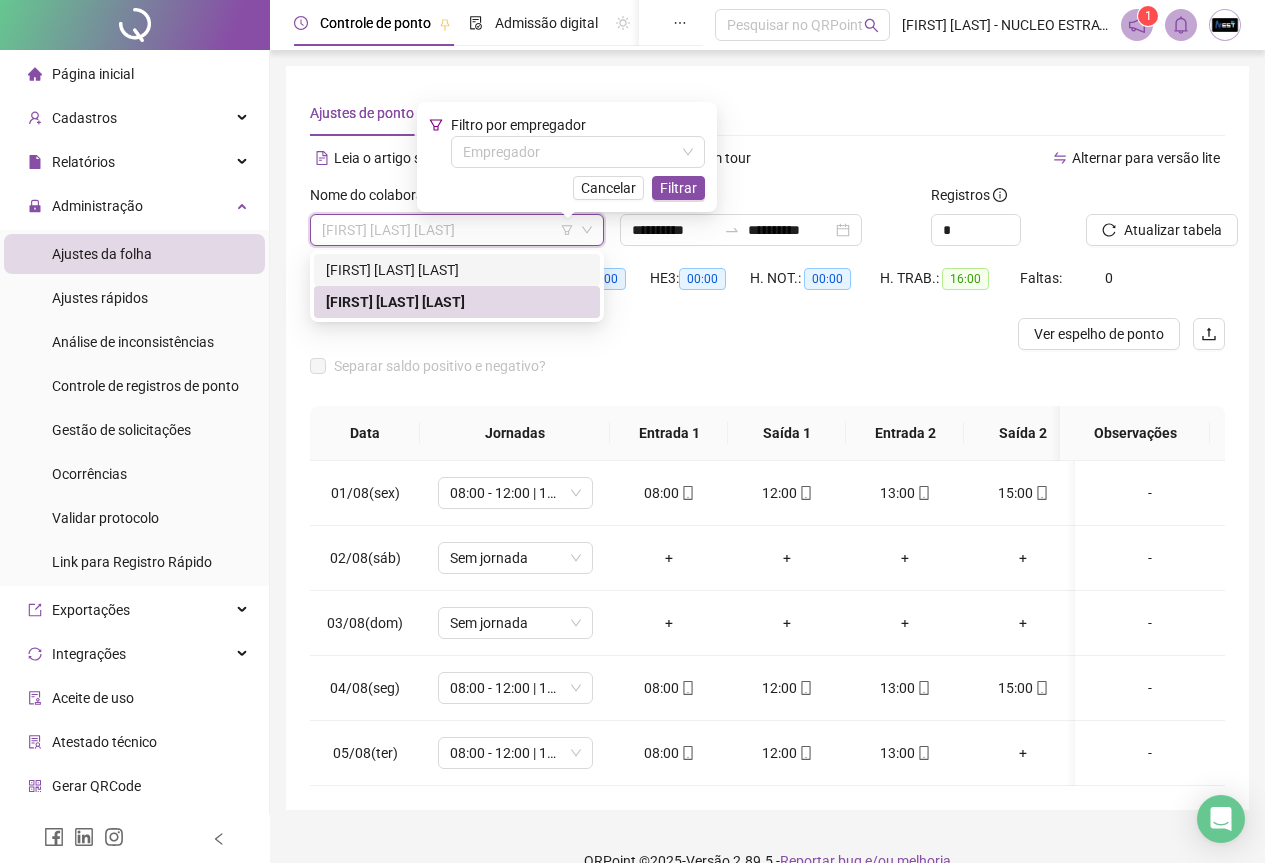 click on "[FIRST] [LAST] [LAST]" at bounding box center (457, 270) 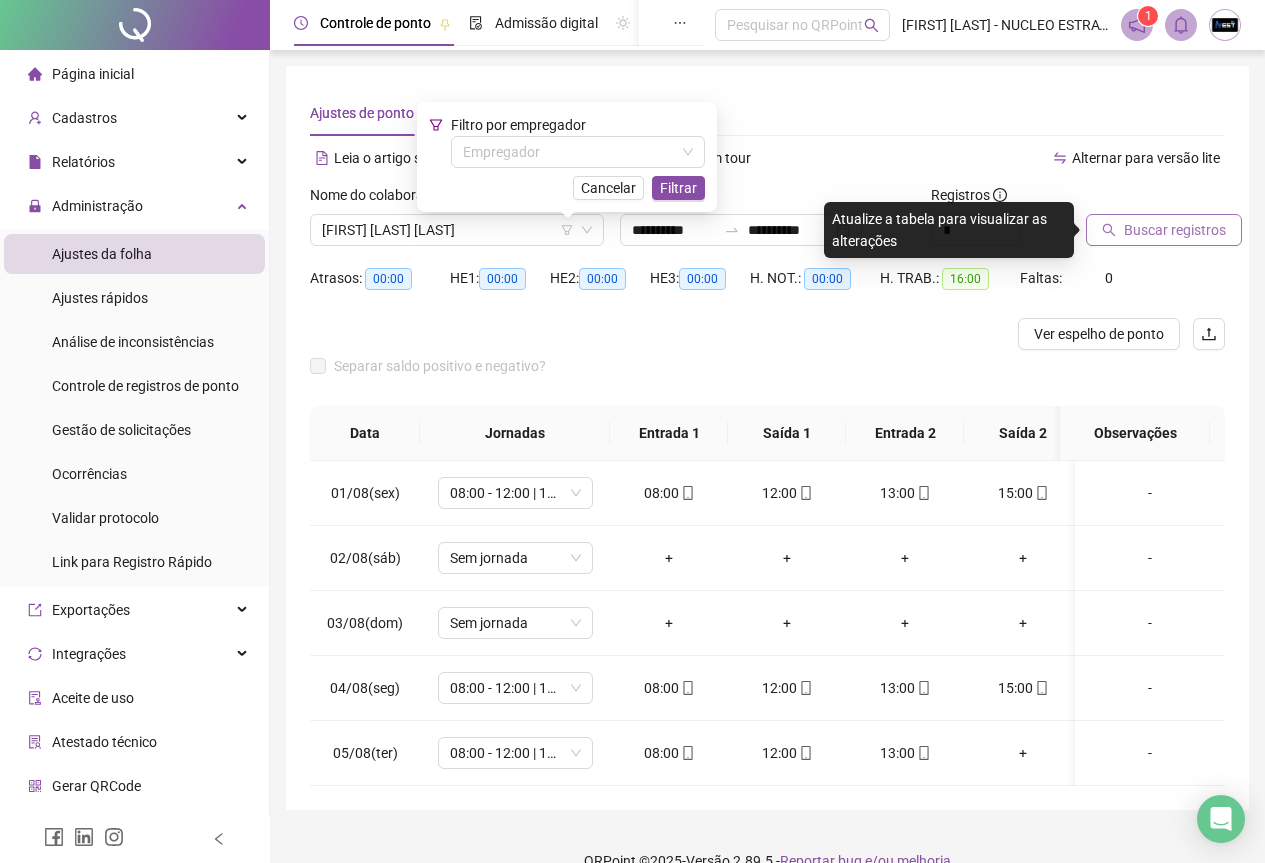 click on "Buscar registros" at bounding box center (1164, 230) 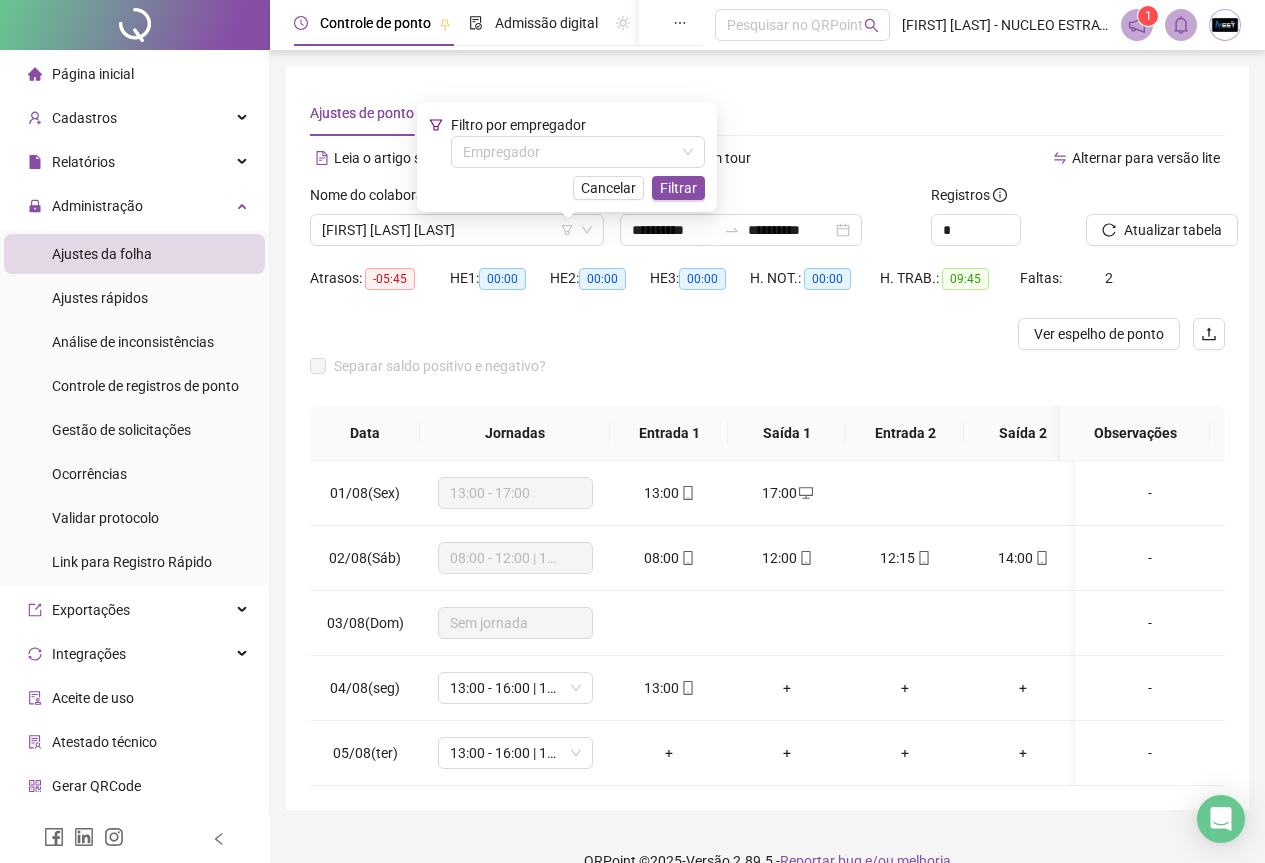 scroll, scrollTop: 48, scrollLeft: 0, axis: vertical 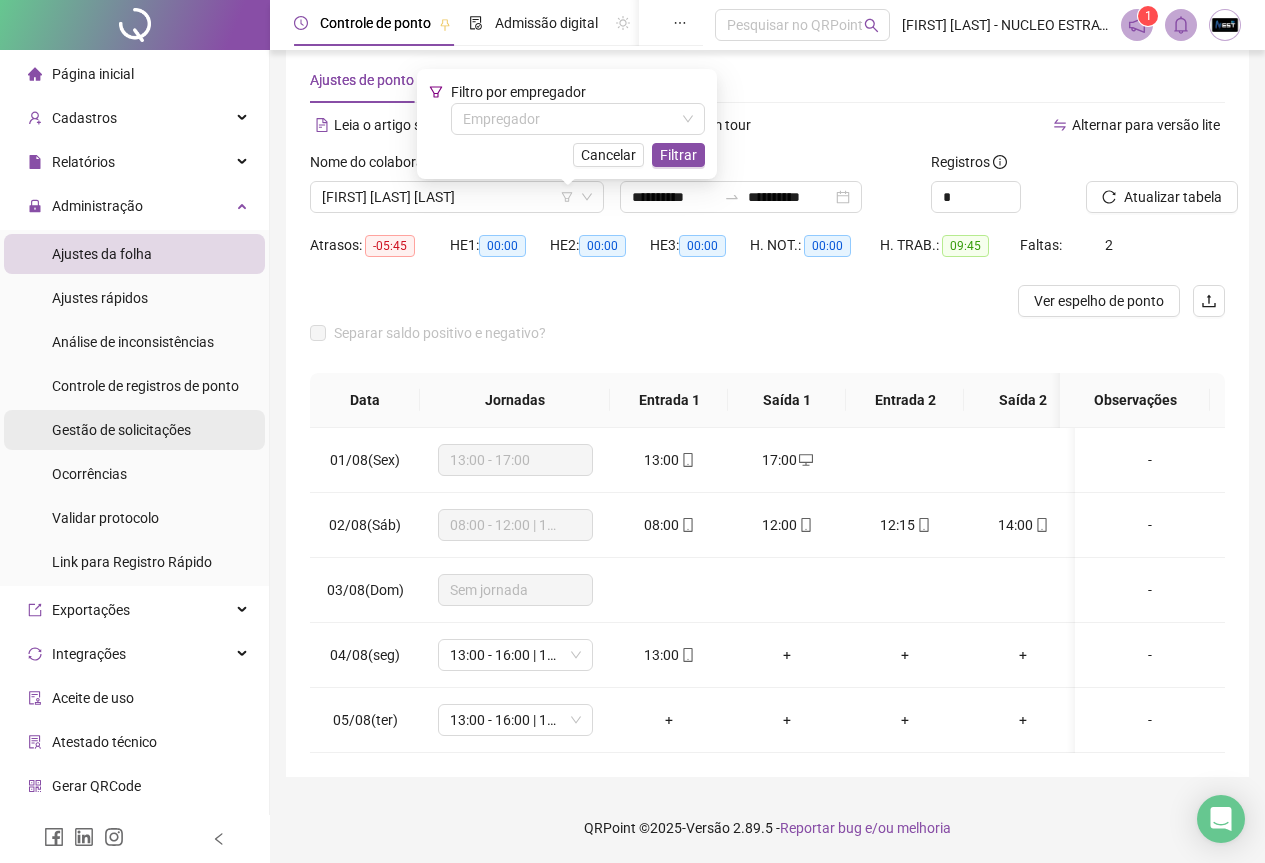 click on "Gestão de solicitações" at bounding box center (121, 430) 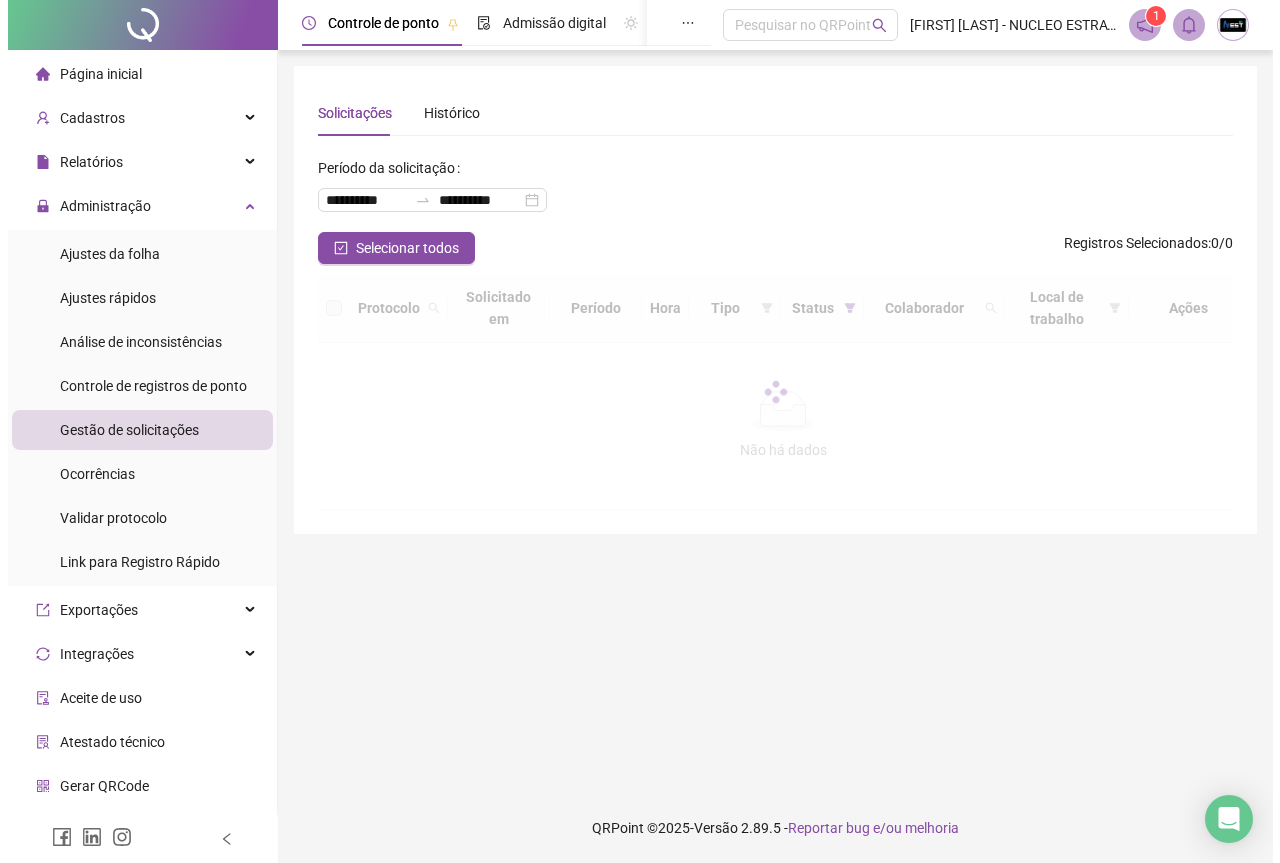 scroll, scrollTop: 0, scrollLeft: 0, axis: both 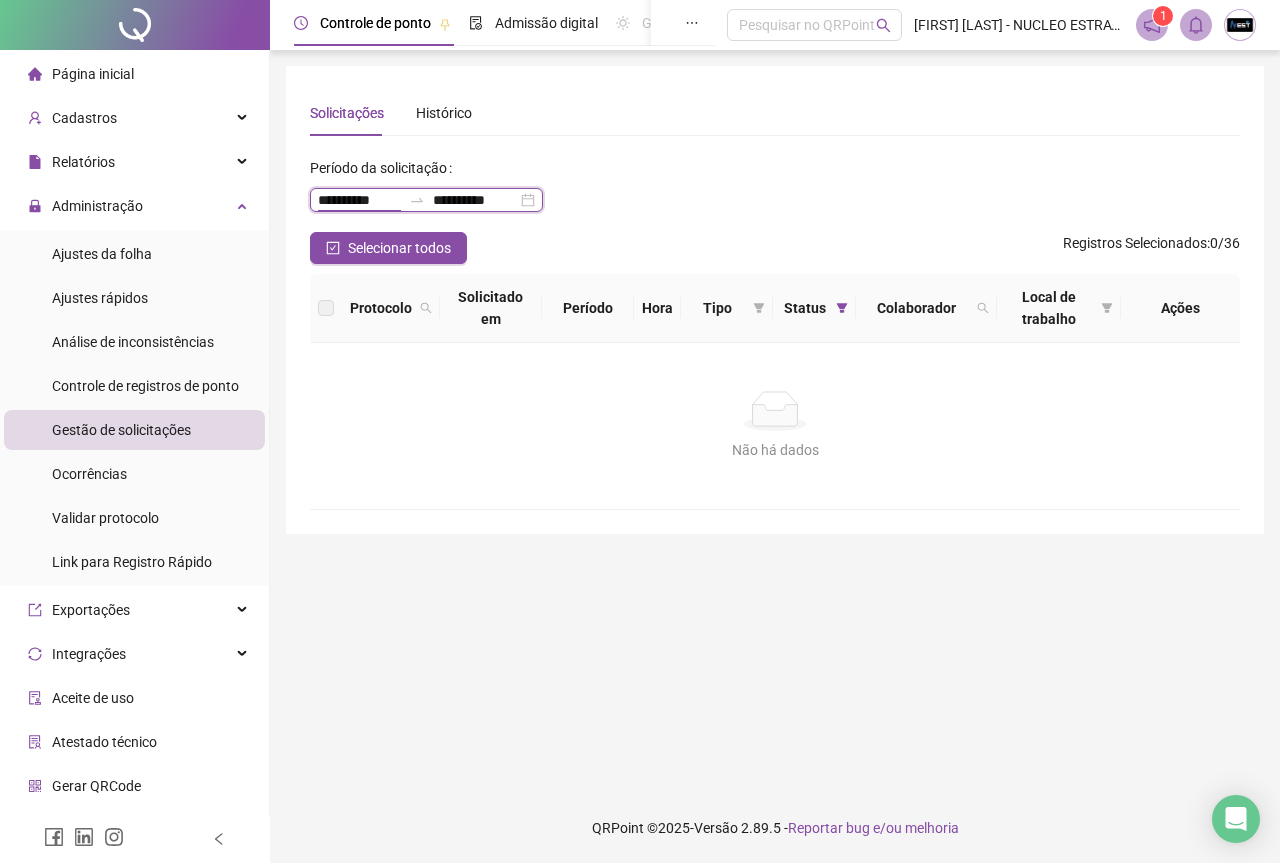 click on "**********" at bounding box center [359, 200] 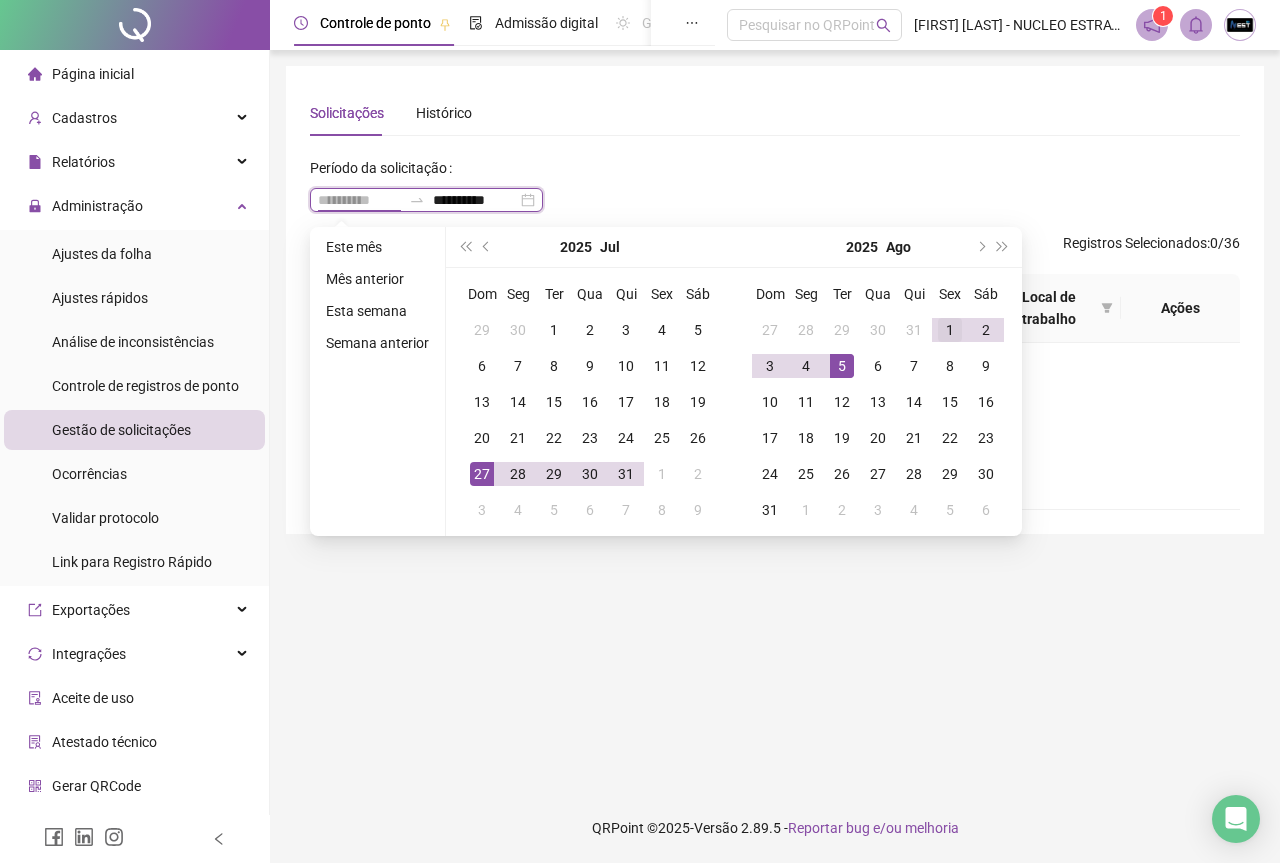 type on "**********" 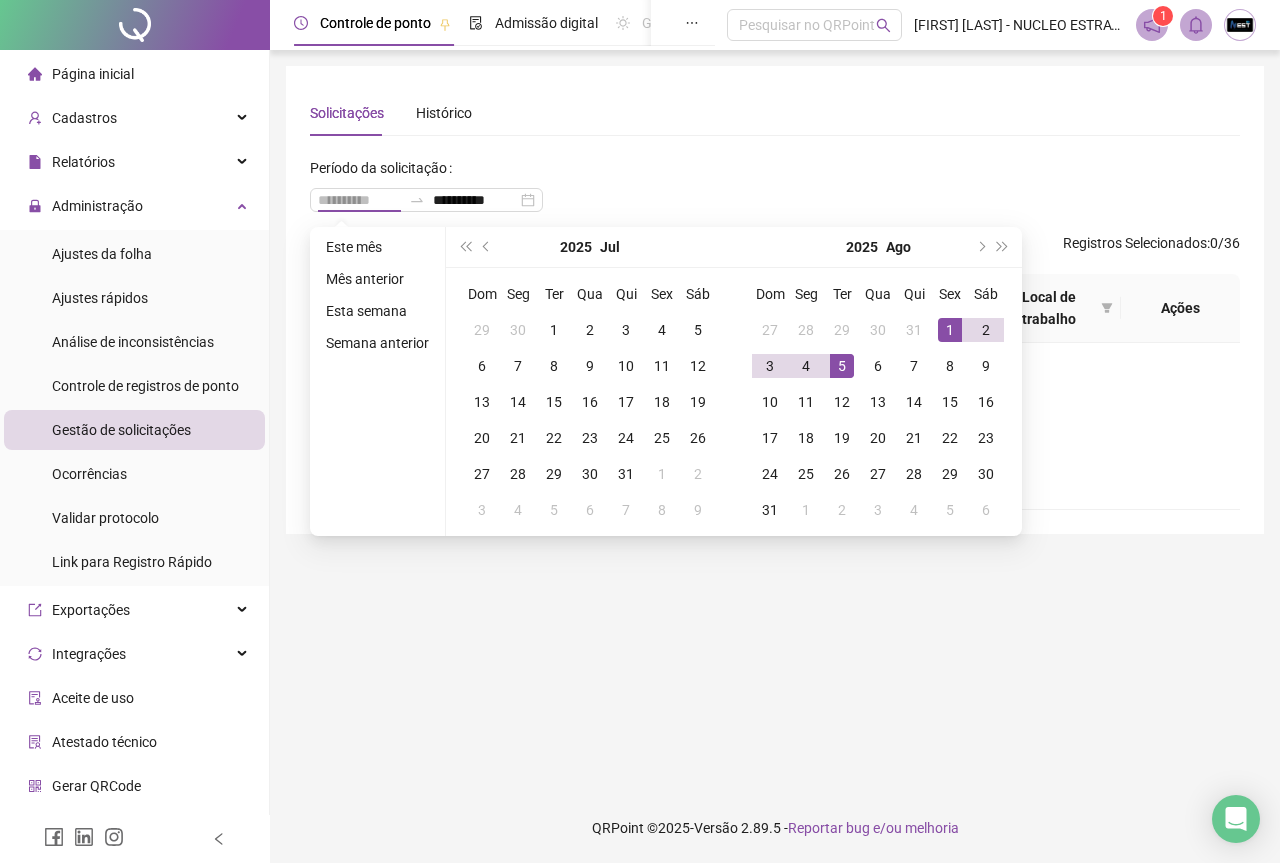 click on "1" at bounding box center (950, 330) 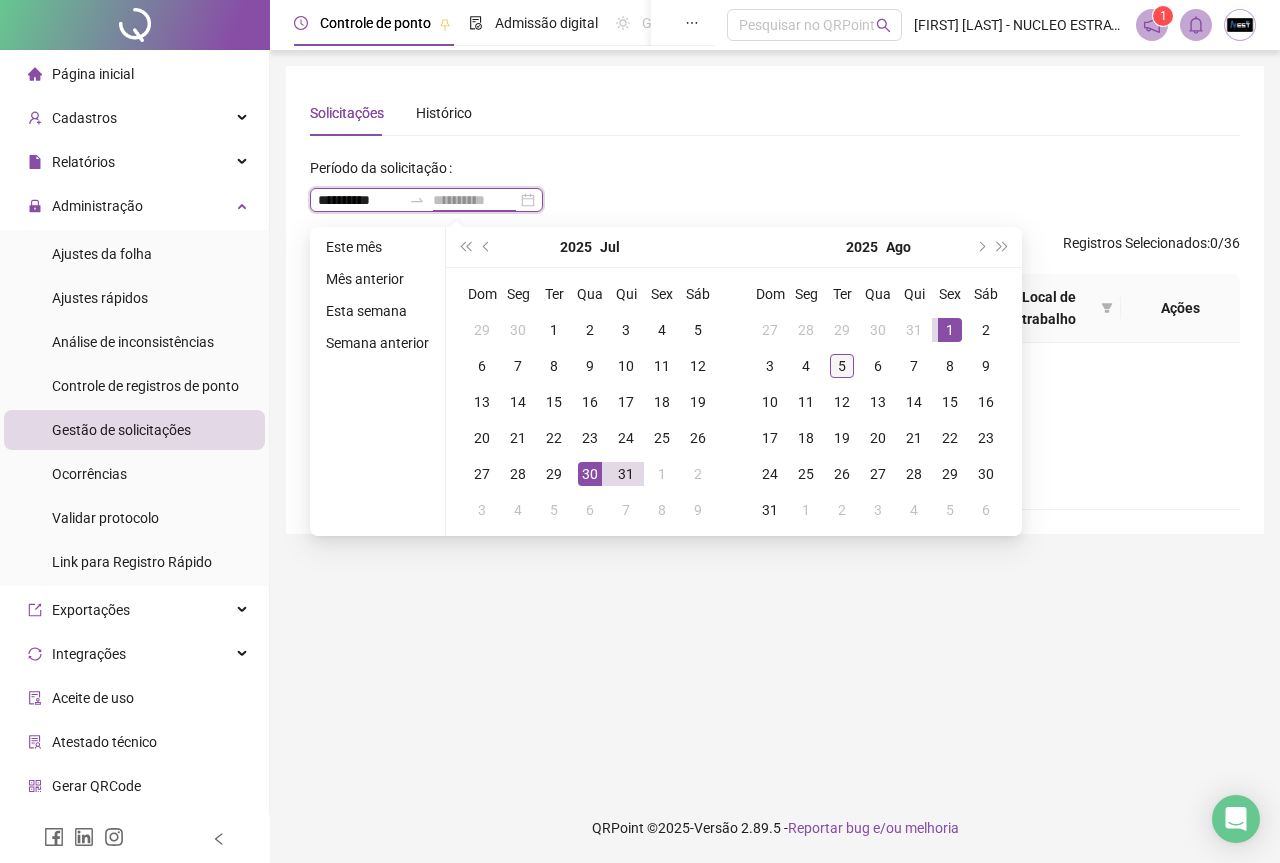 type on "**********" 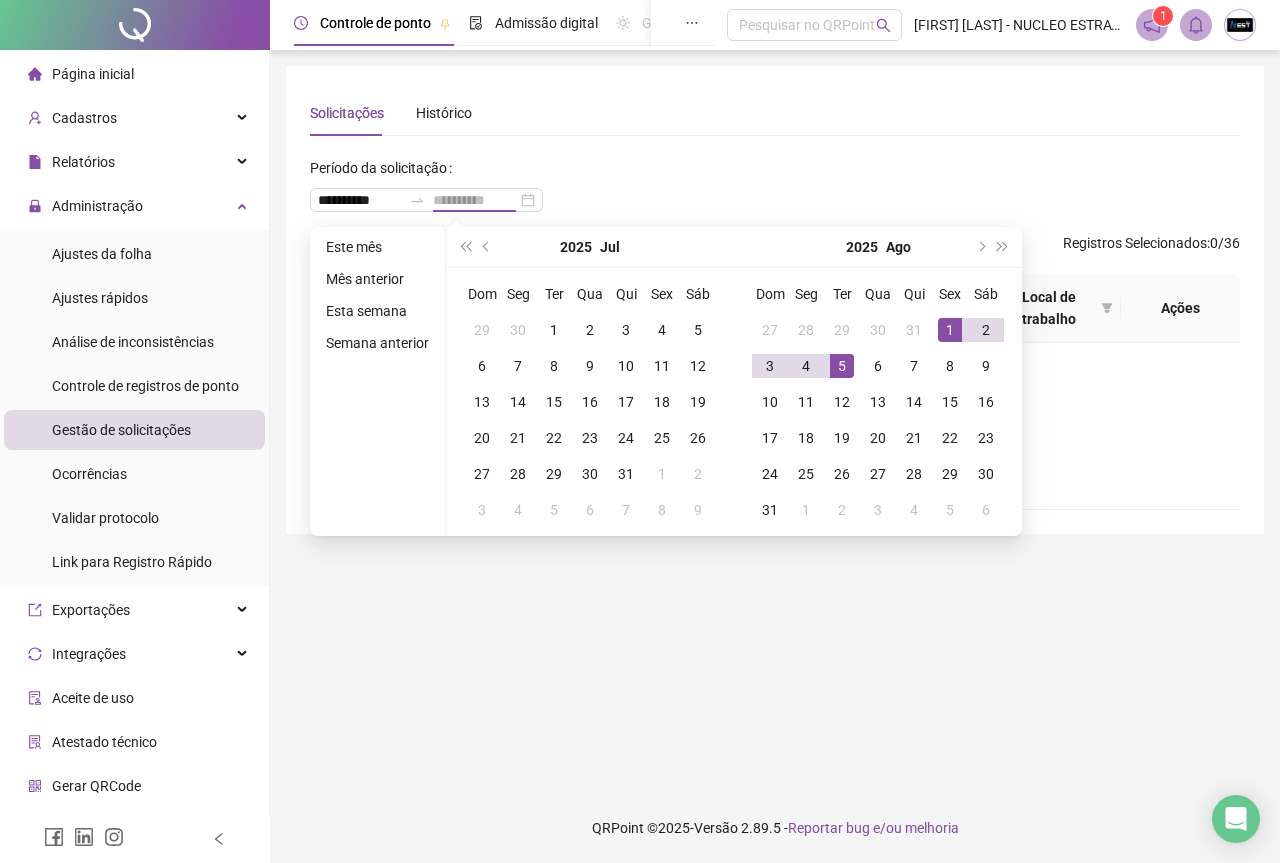 click on "5" at bounding box center [842, 366] 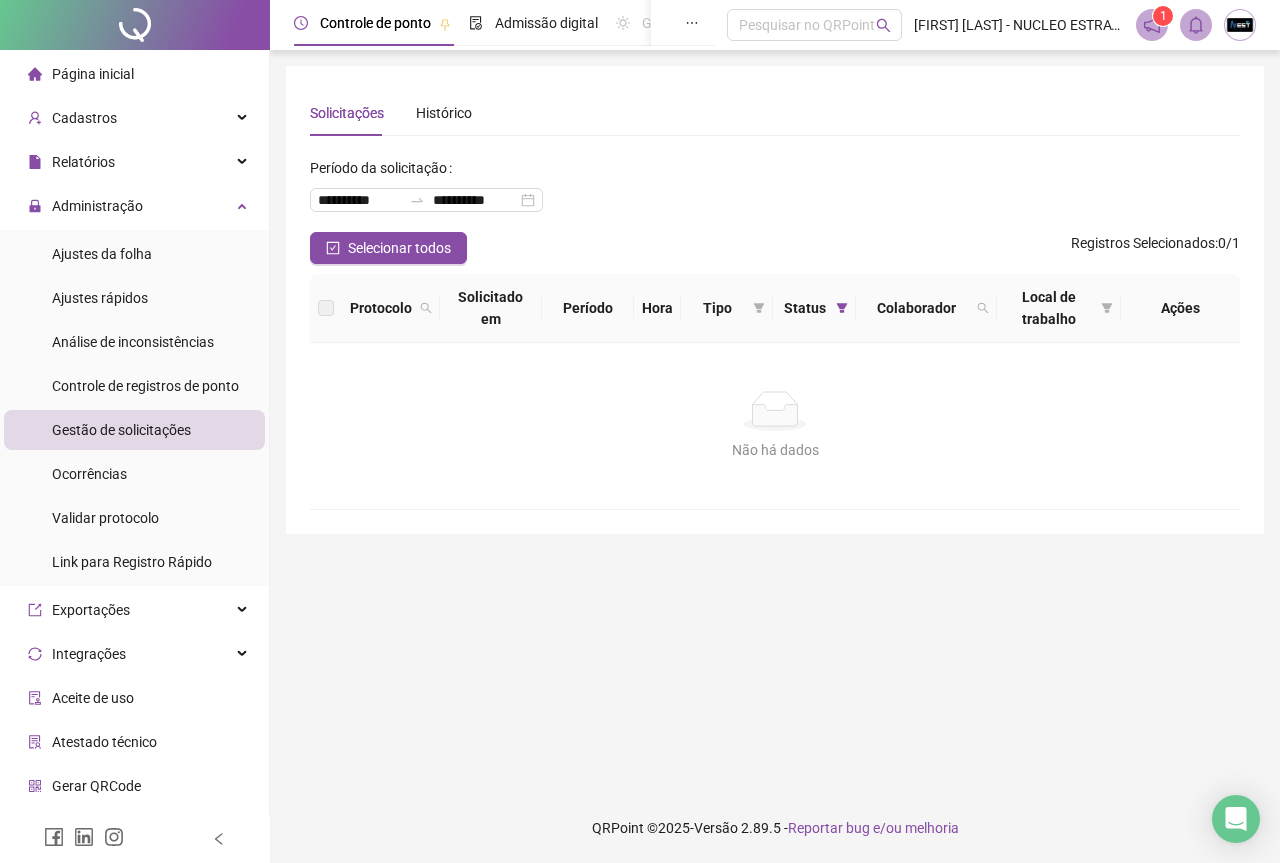 click at bounding box center (1152, 25) 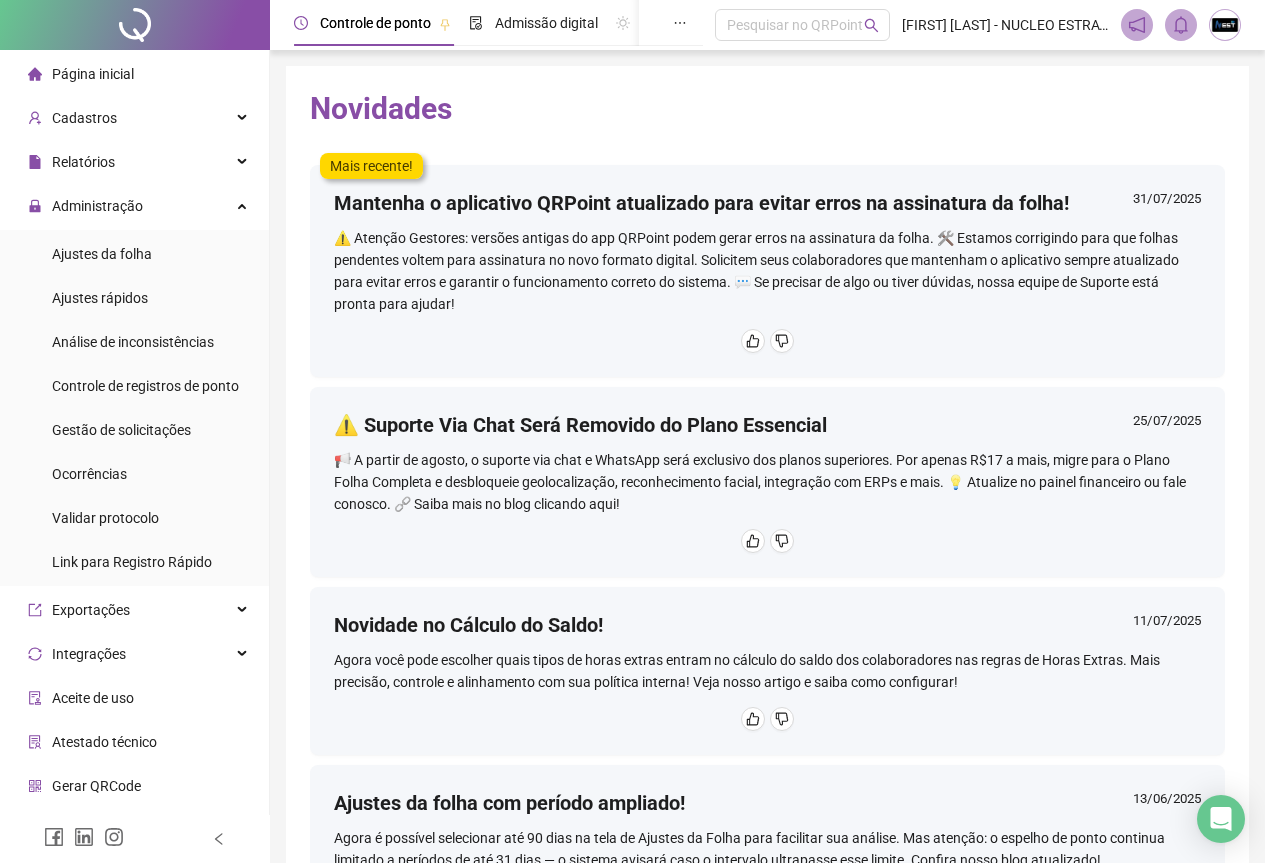 click at bounding box center [1225, 25] 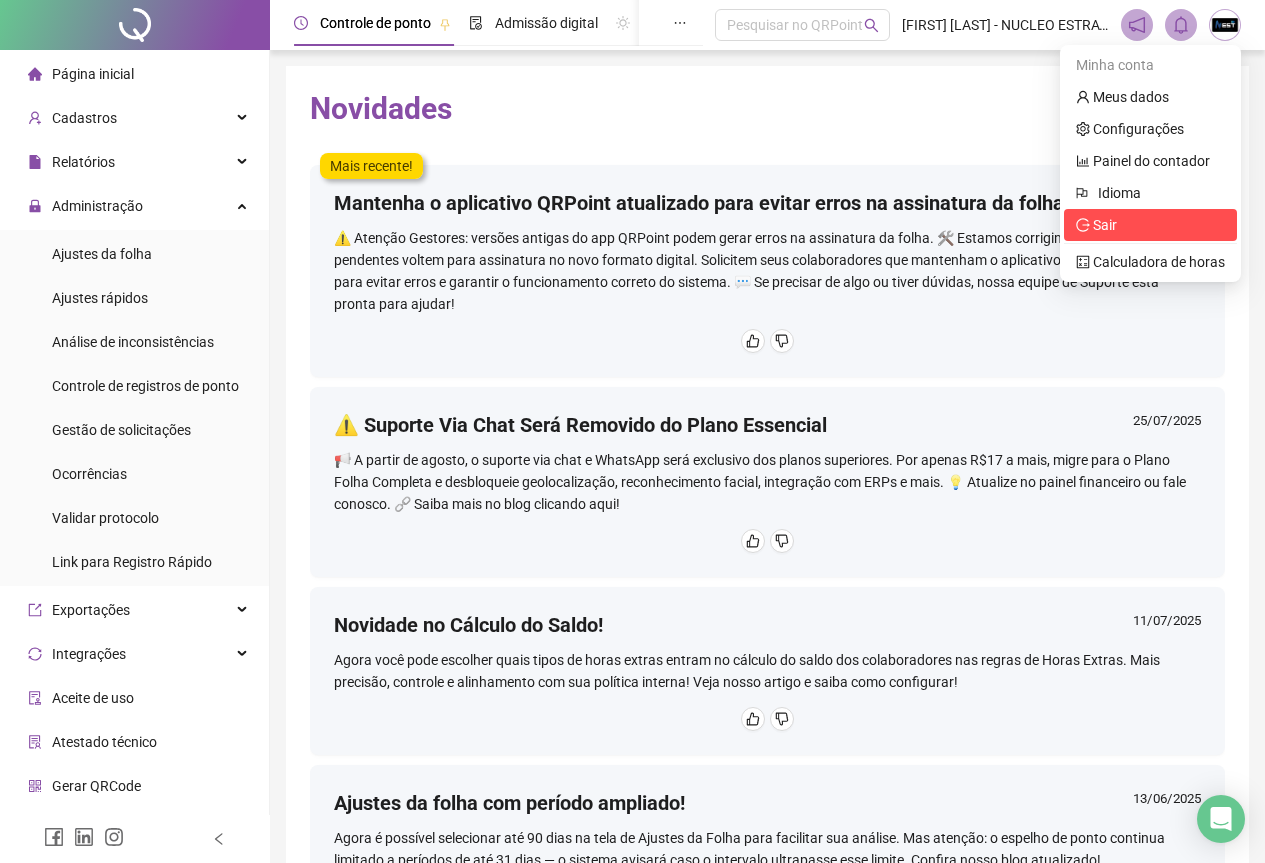 click 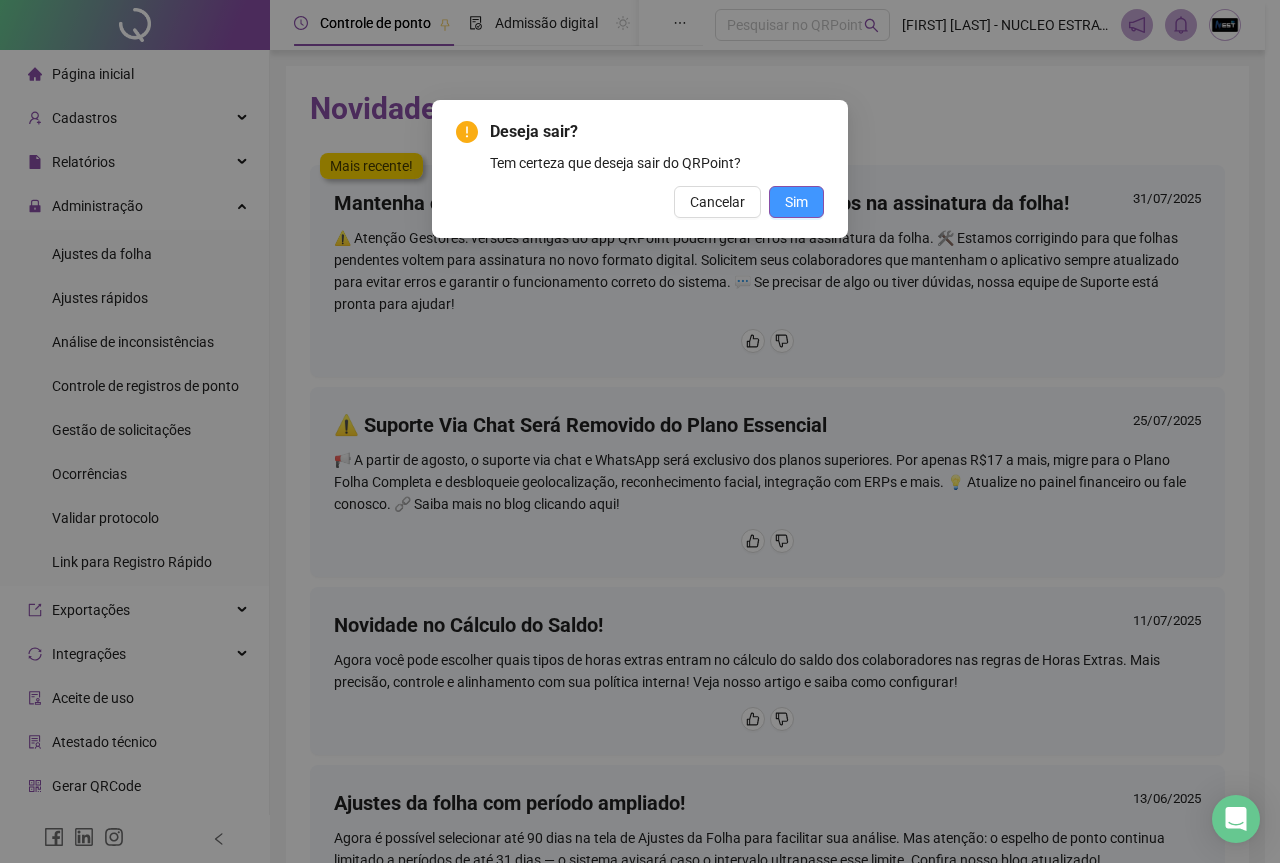click on "Sim" at bounding box center [796, 202] 